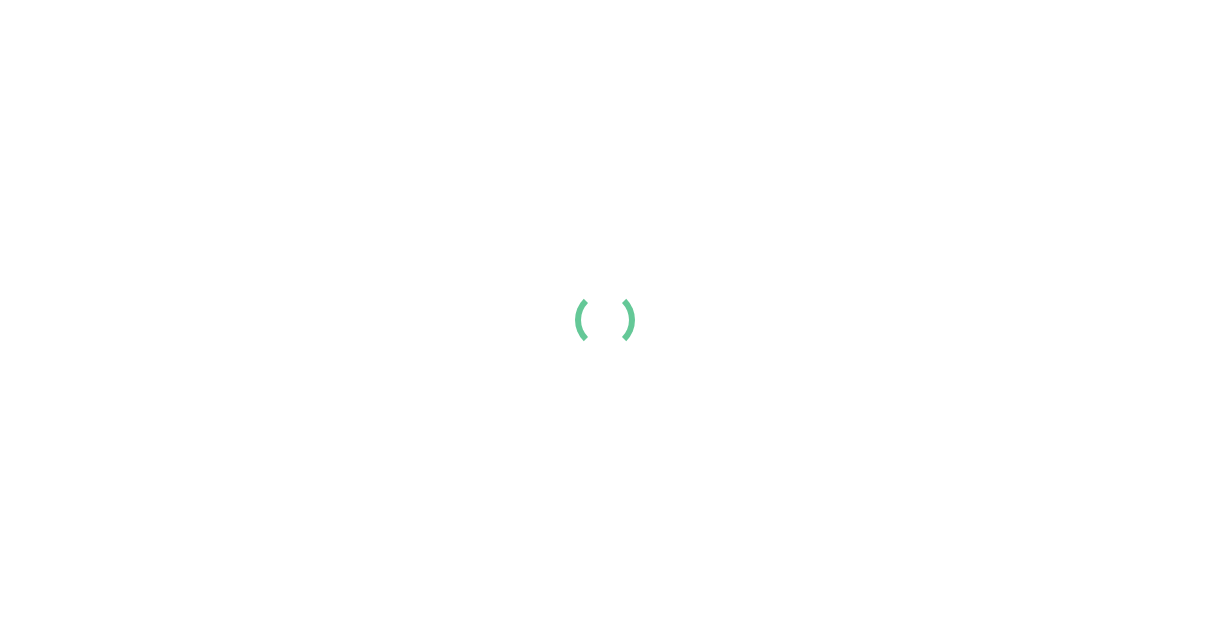scroll, scrollTop: 0, scrollLeft: 0, axis: both 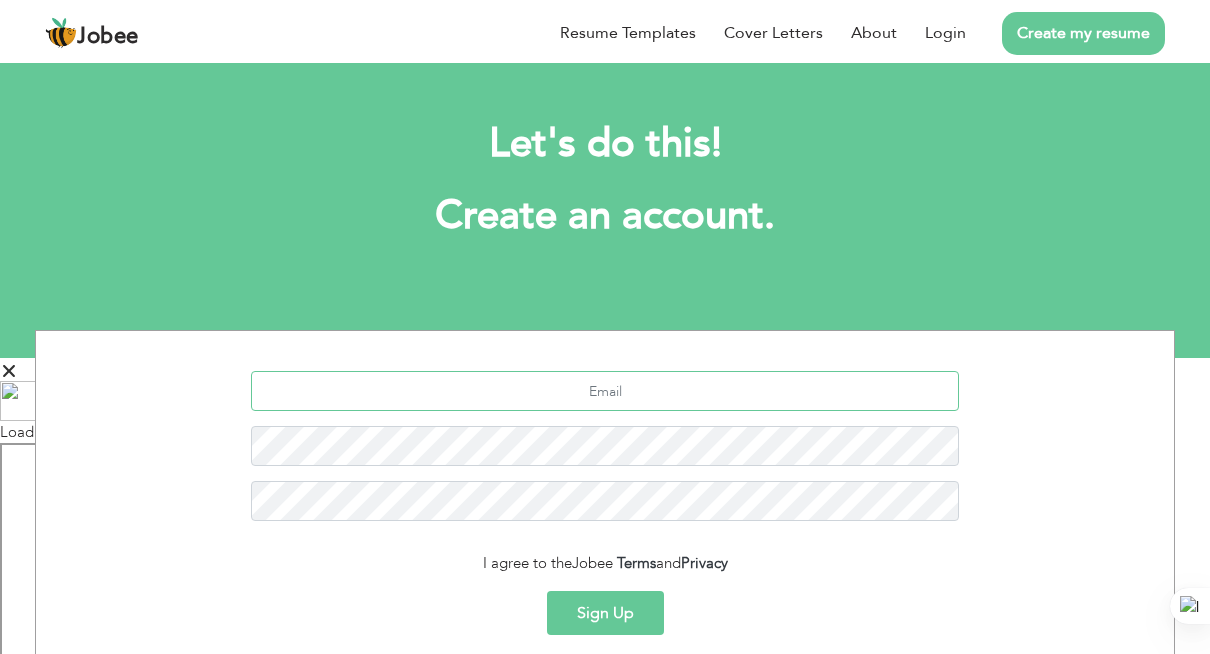 click at bounding box center (605, 391) 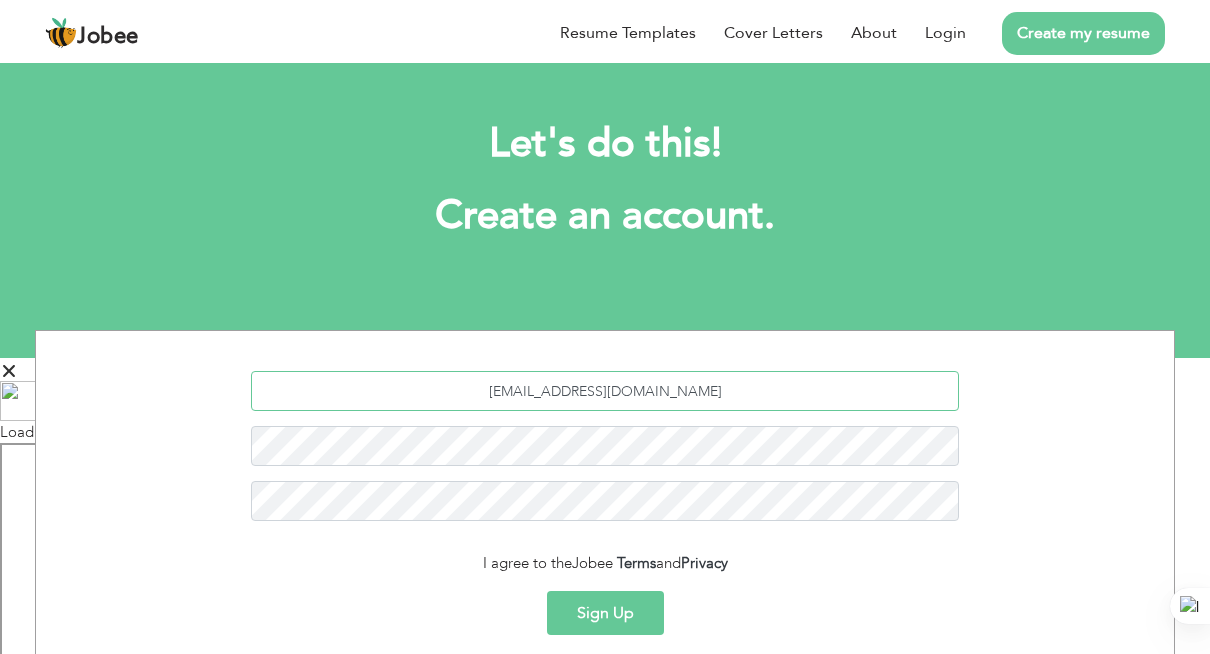 type on "farahagha@gmail.com" 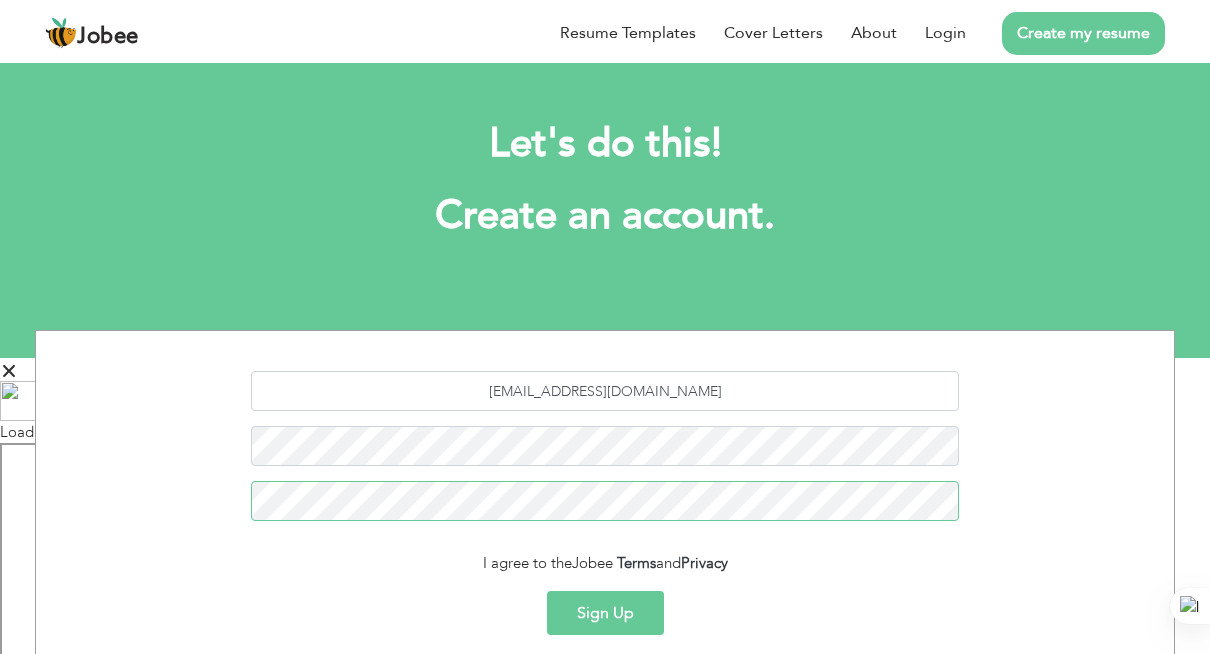 scroll, scrollTop: 100, scrollLeft: 0, axis: vertical 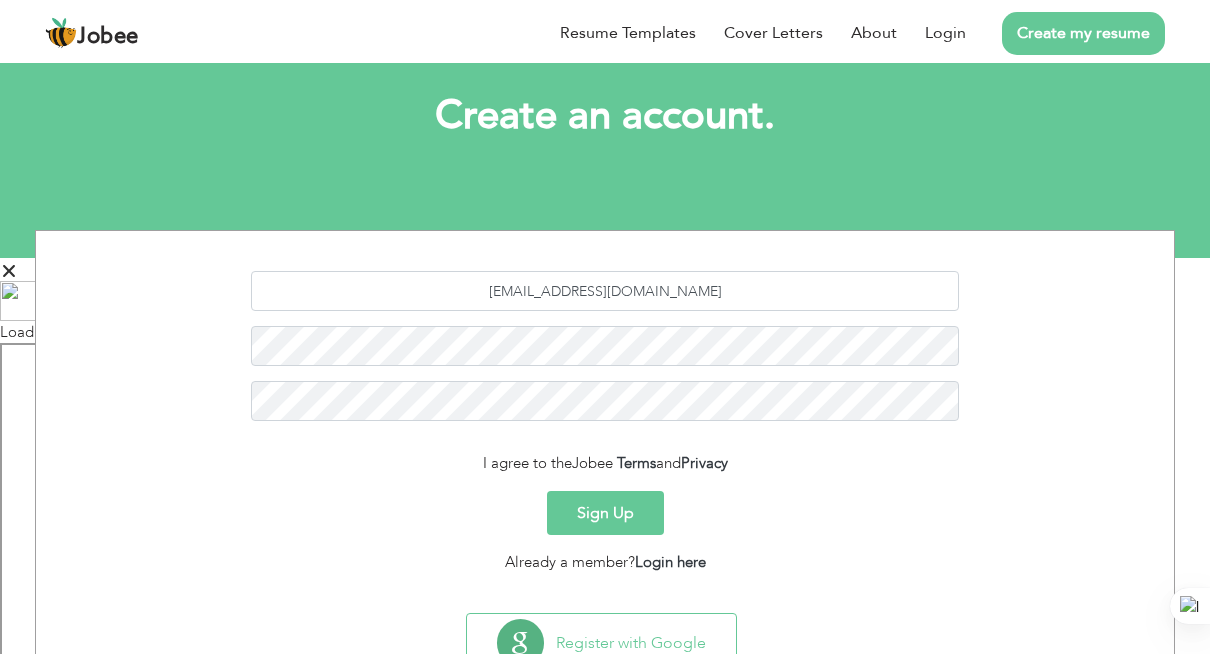 click on "I agree to the  Jobee   Terms  and  Privacy" at bounding box center (605, 463) 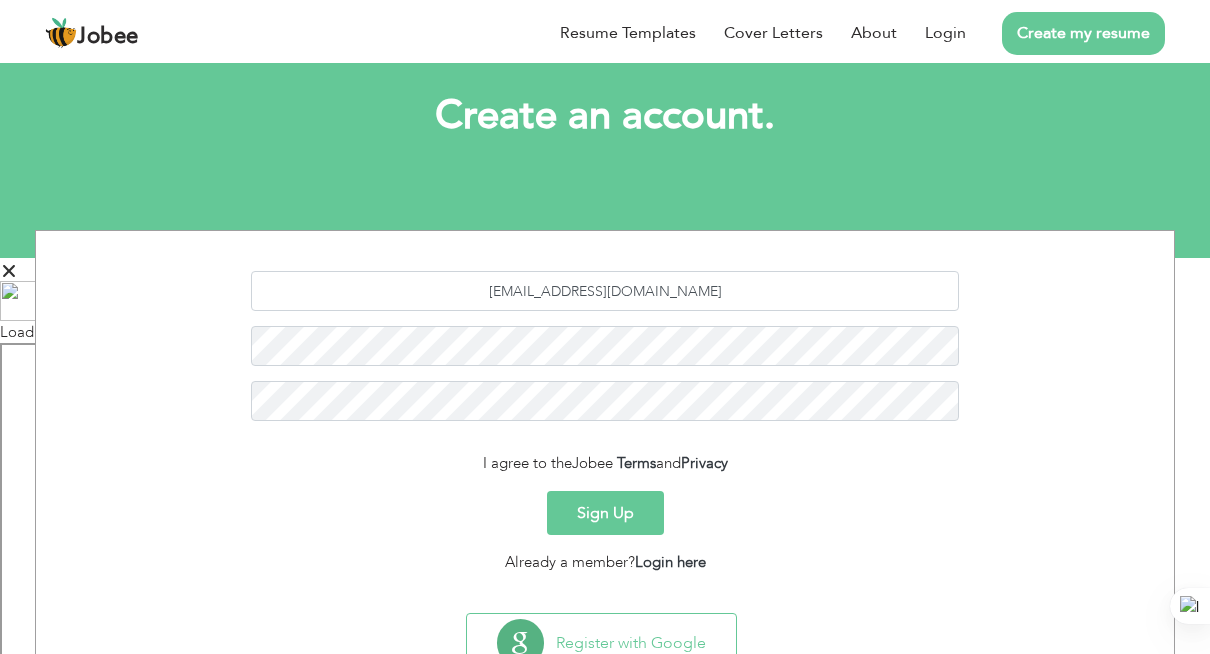 click on "Sign Up" at bounding box center [605, 513] 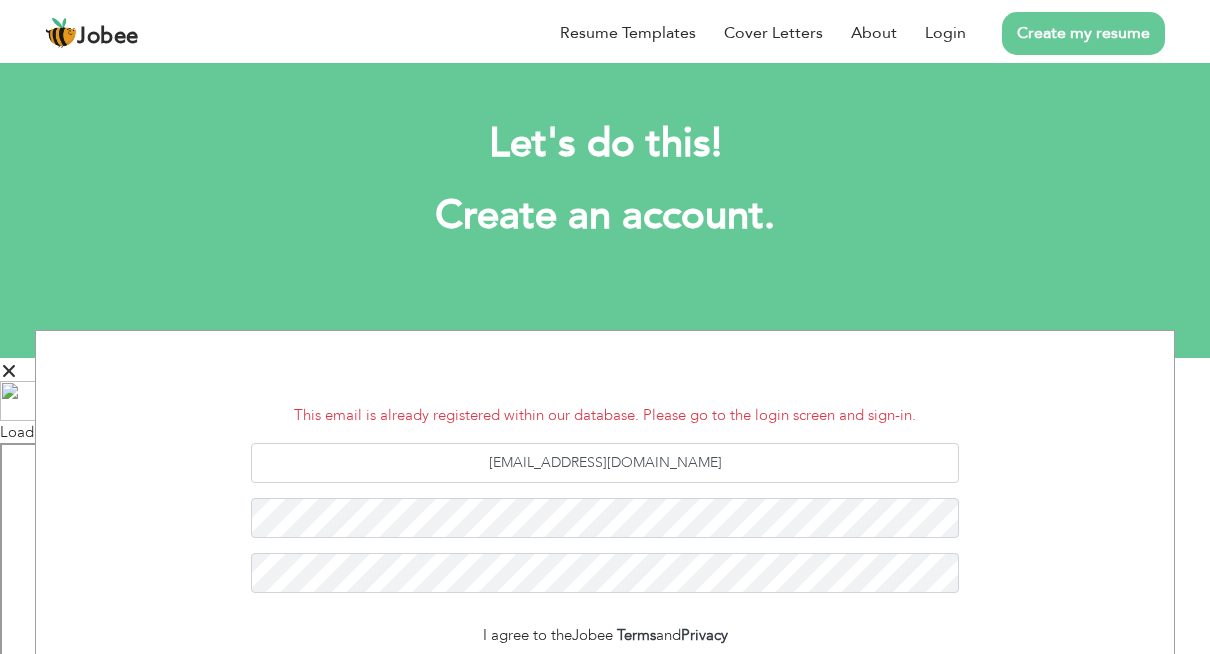 scroll, scrollTop: 0, scrollLeft: 0, axis: both 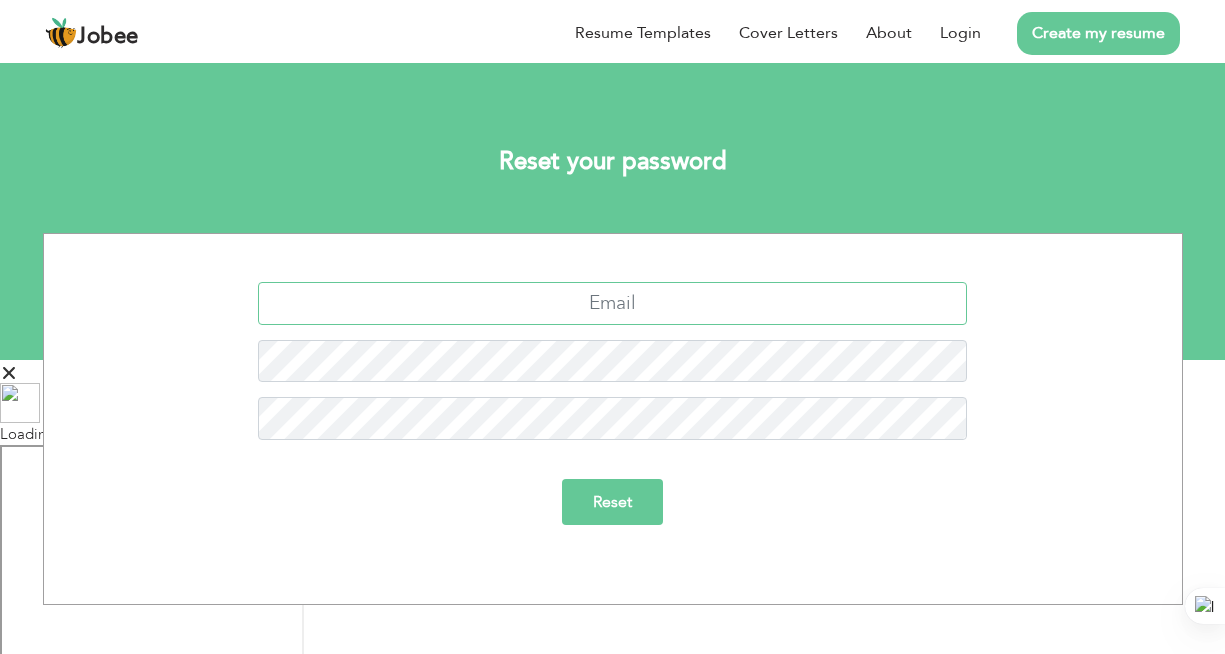 click at bounding box center (612, 303) 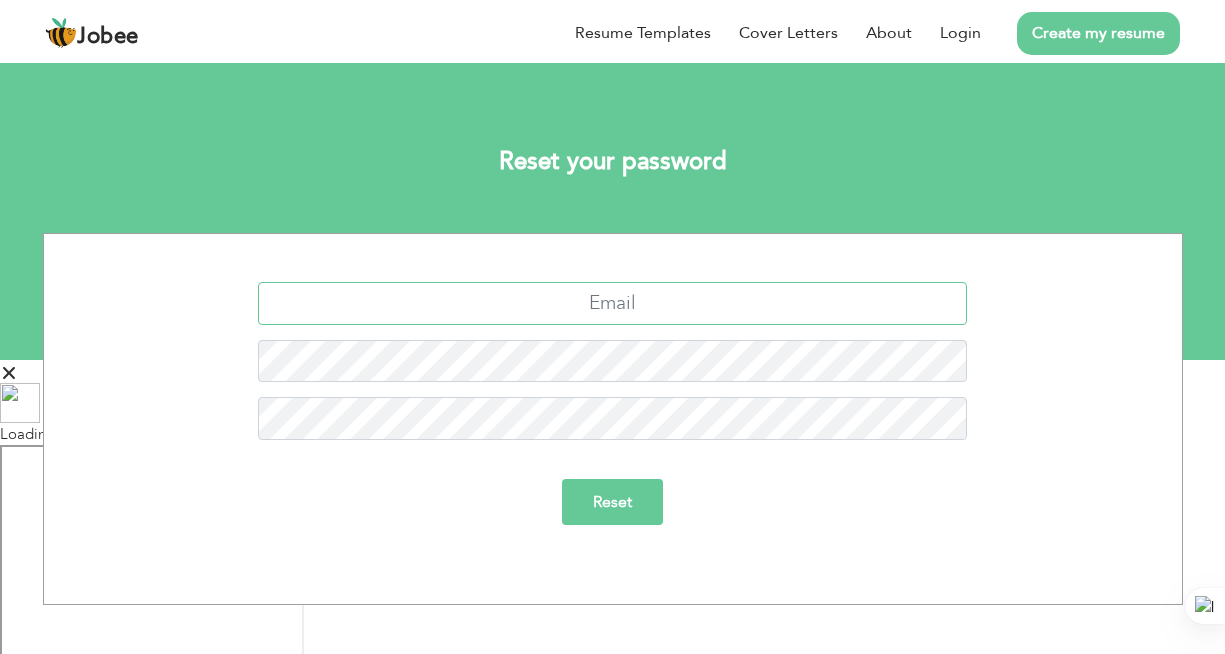 type on "[EMAIL_ADDRESS][DOMAIN_NAME]" 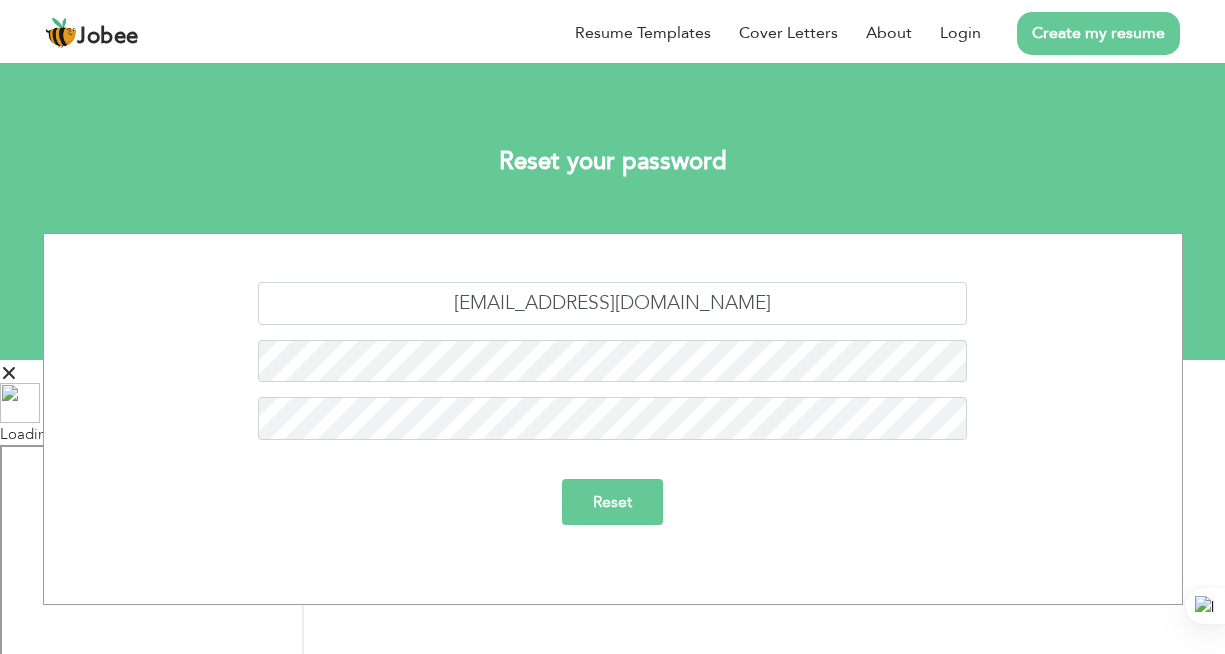 click on "Reset" at bounding box center (612, 502) 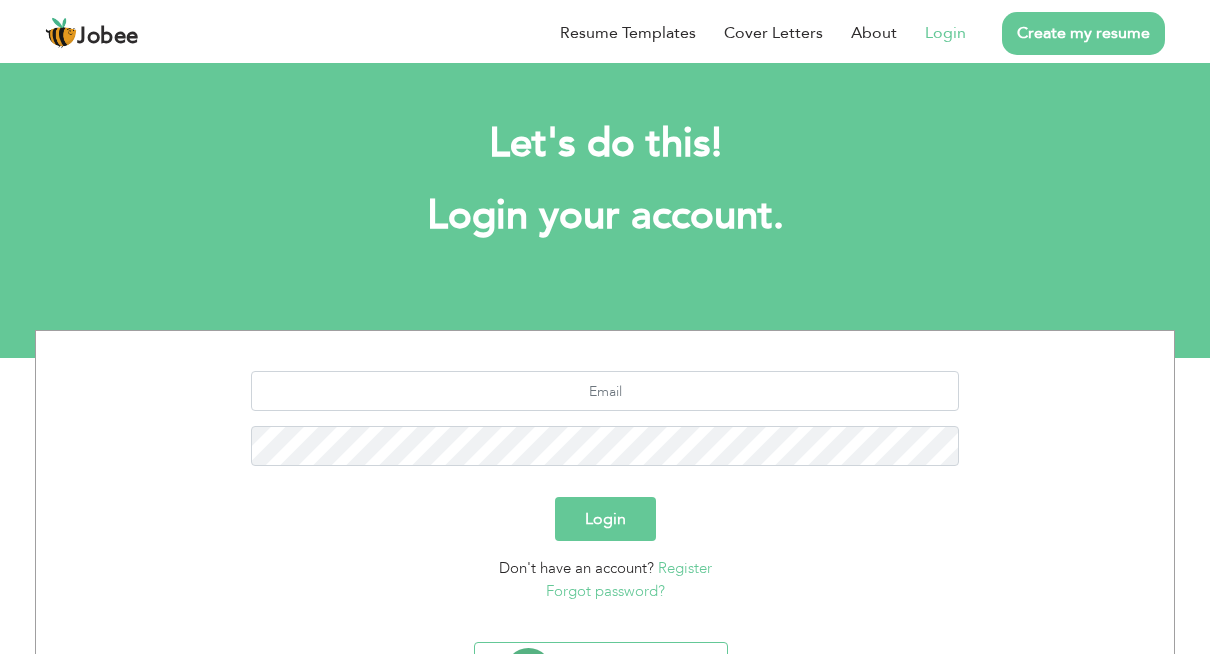 scroll, scrollTop: 0, scrollLeft: 0, axis: both 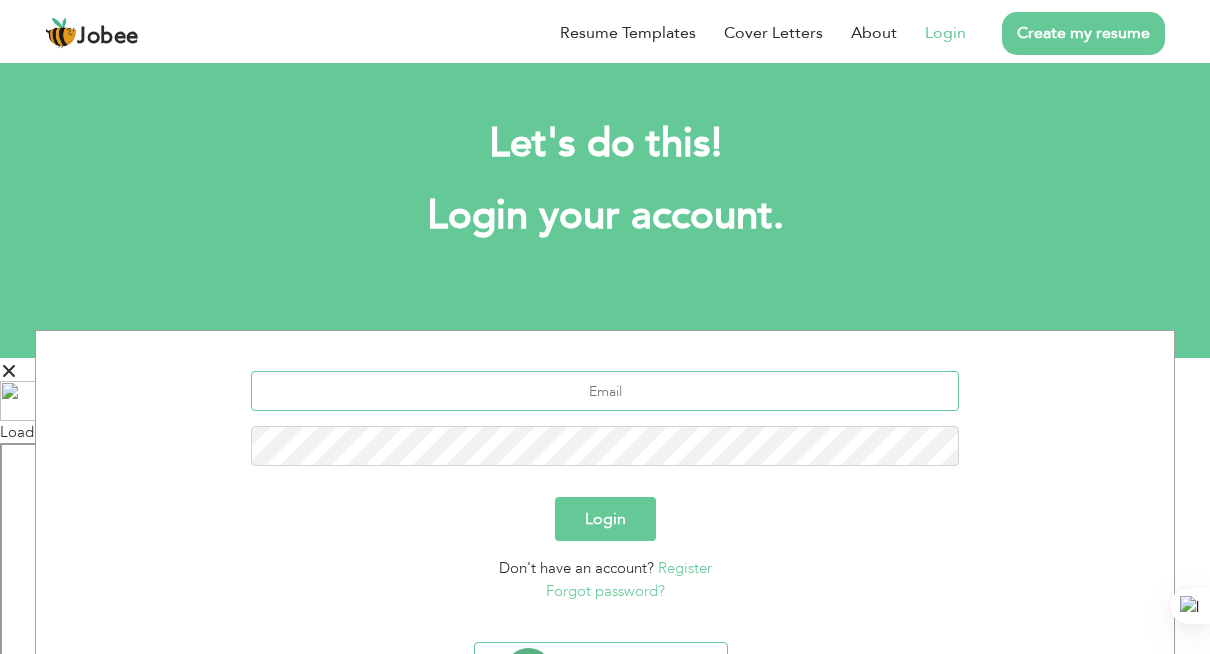 type on "[EMAIL_ADDRESS][DOMAIN_NAME]" 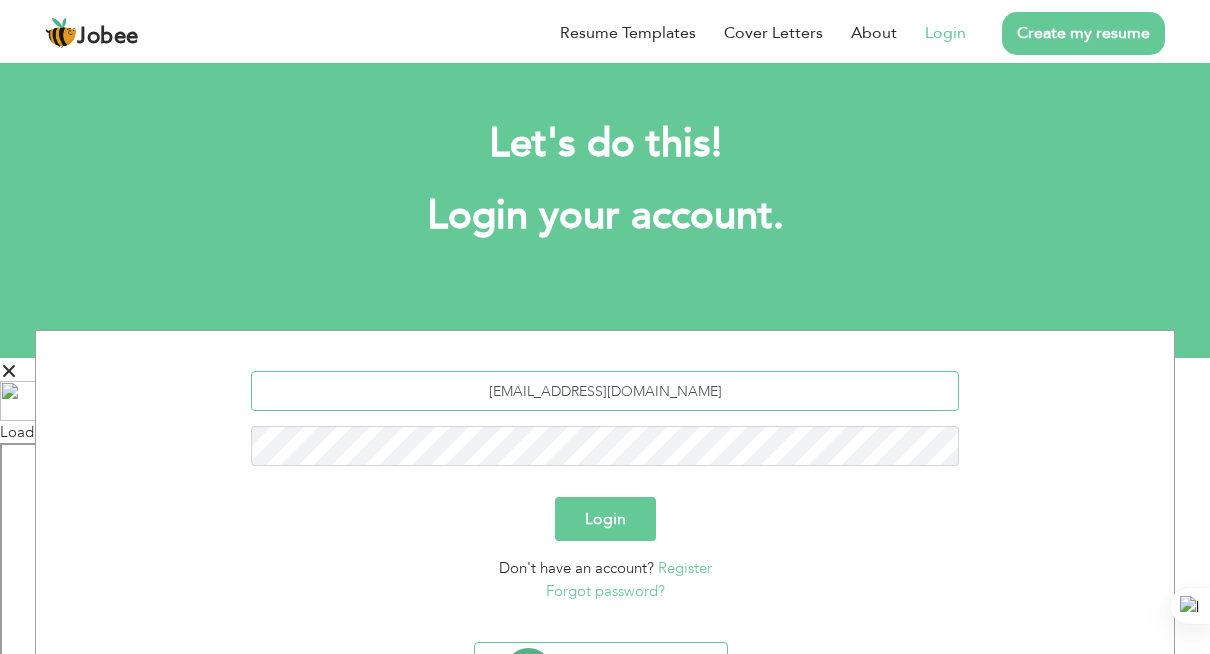 click on "[EMAIL_ADDRESS][DOMAIN_NAME]" at bounding box center (605, 391) 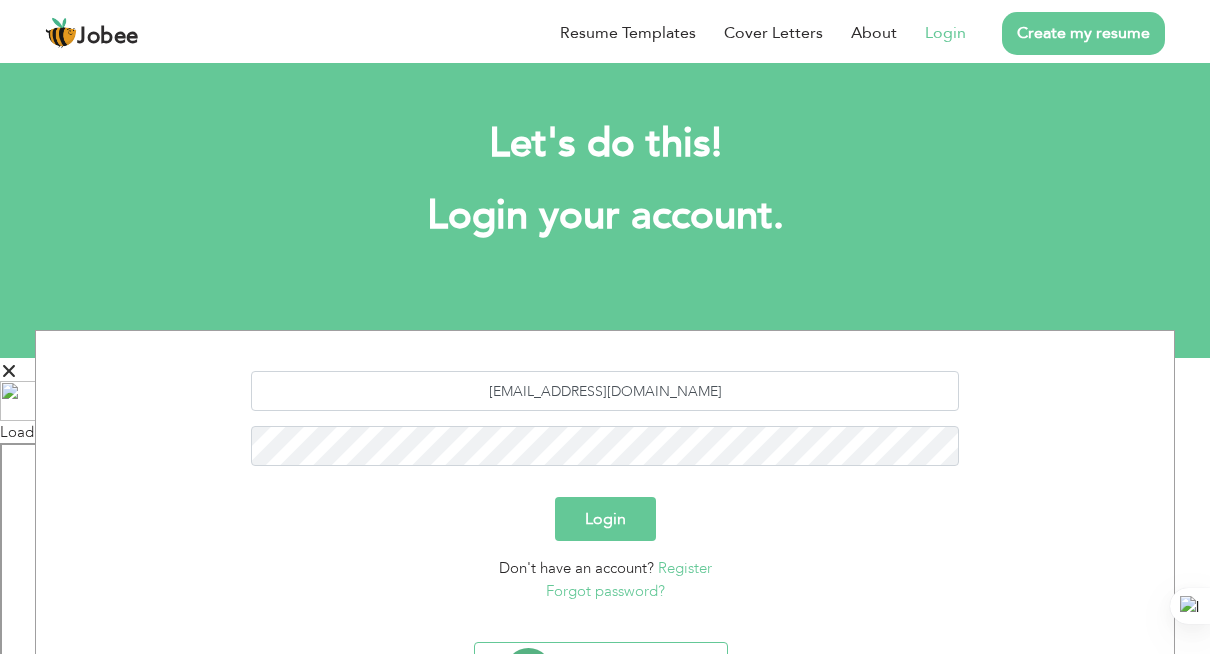 click on "Login" at bounding box center (605, 519) 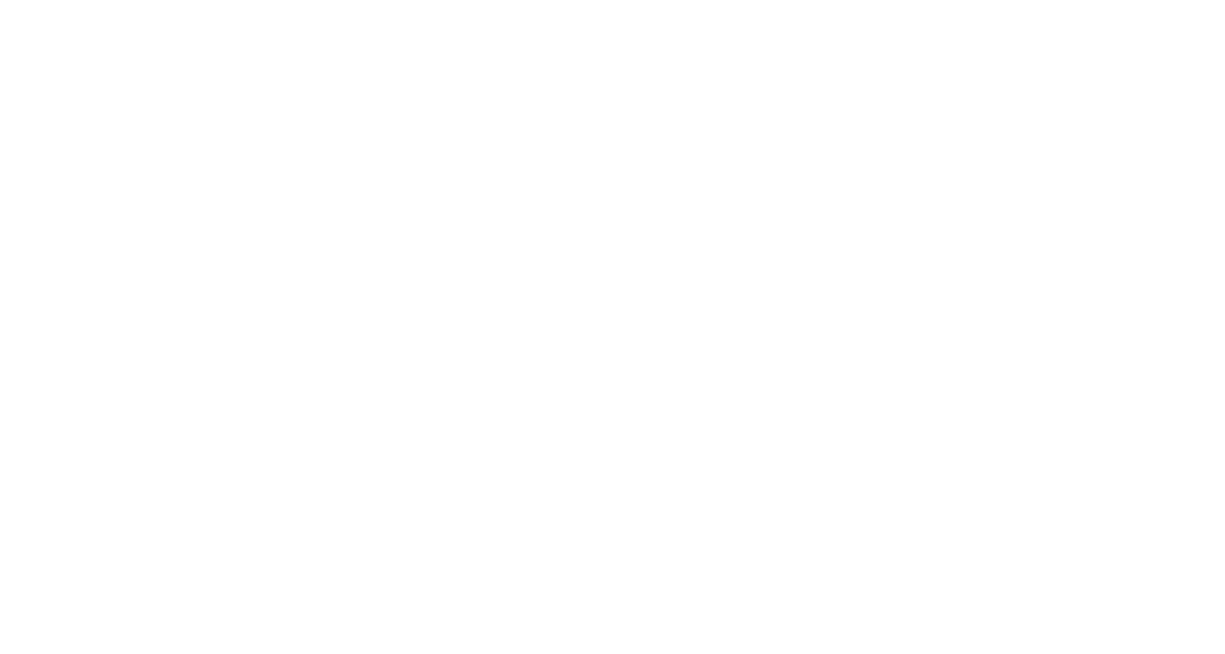 scroll, scrollTop: 0, scrollLeft: 0, axis: both 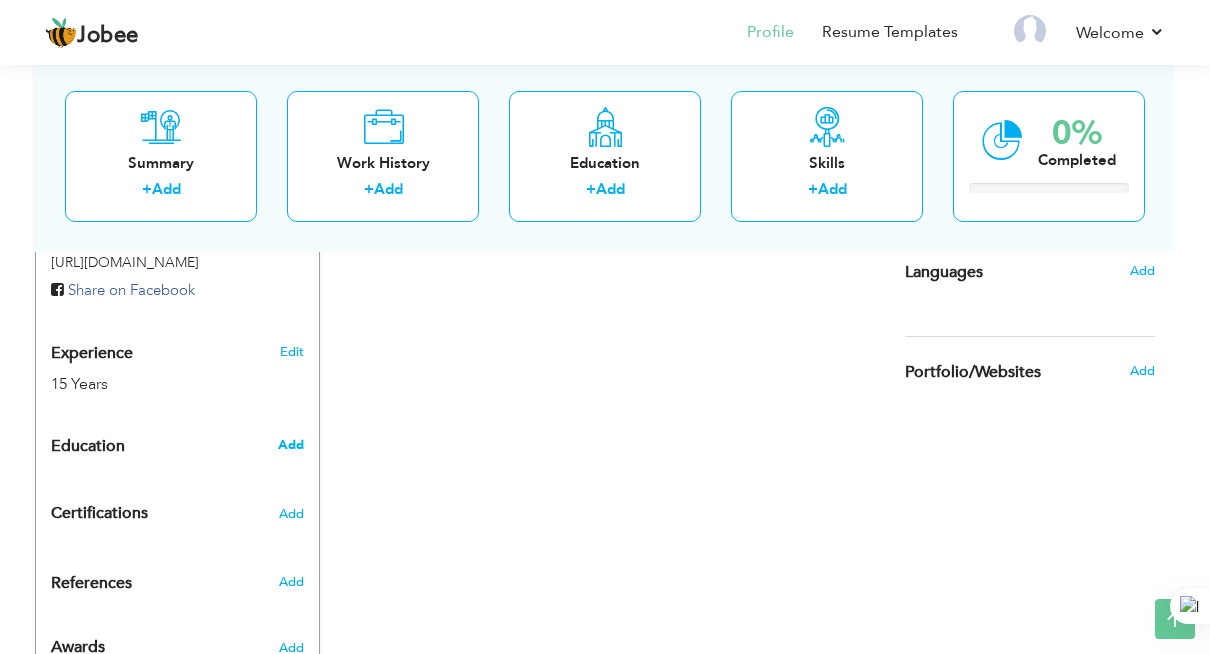 click on "Add" at bounding box center (291, 445) 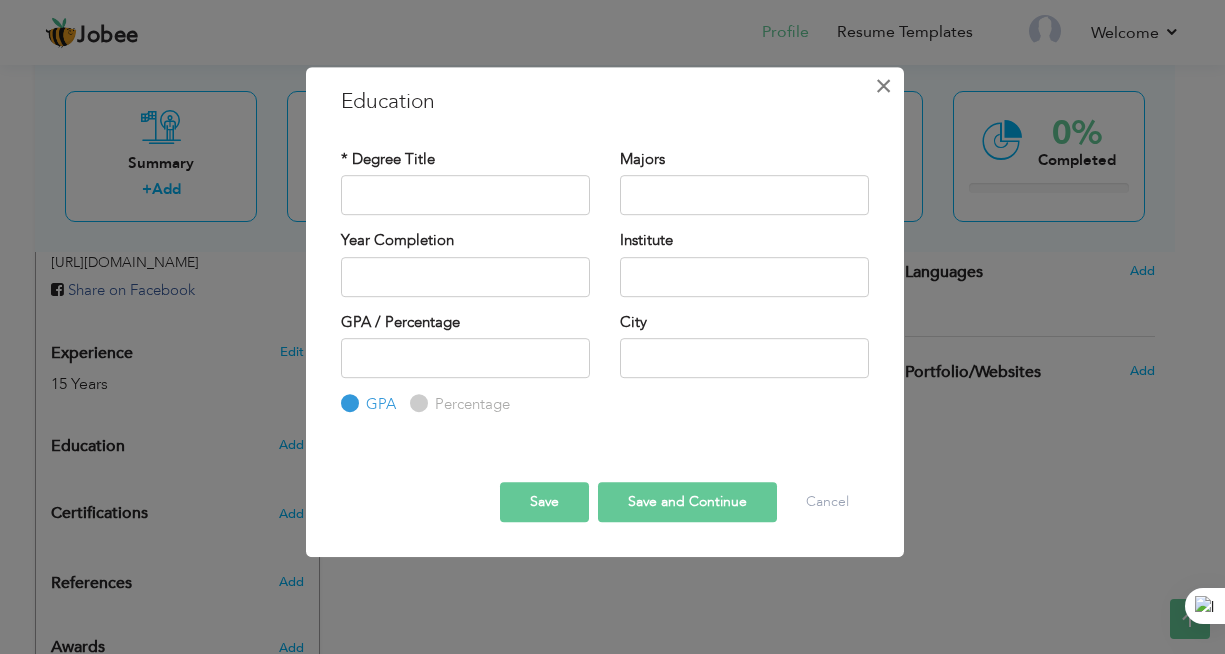 click on "×" at bounding box center (883, 86) 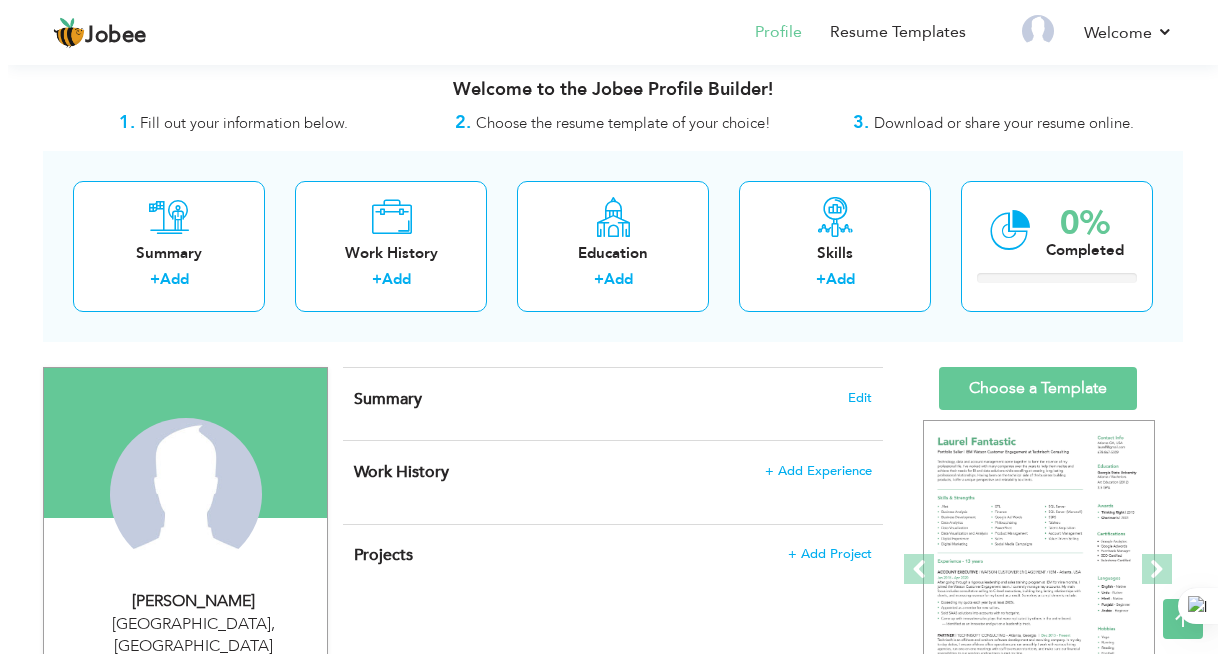 scroll, scrollTop: 0, scrollLeft: 0, axis: both 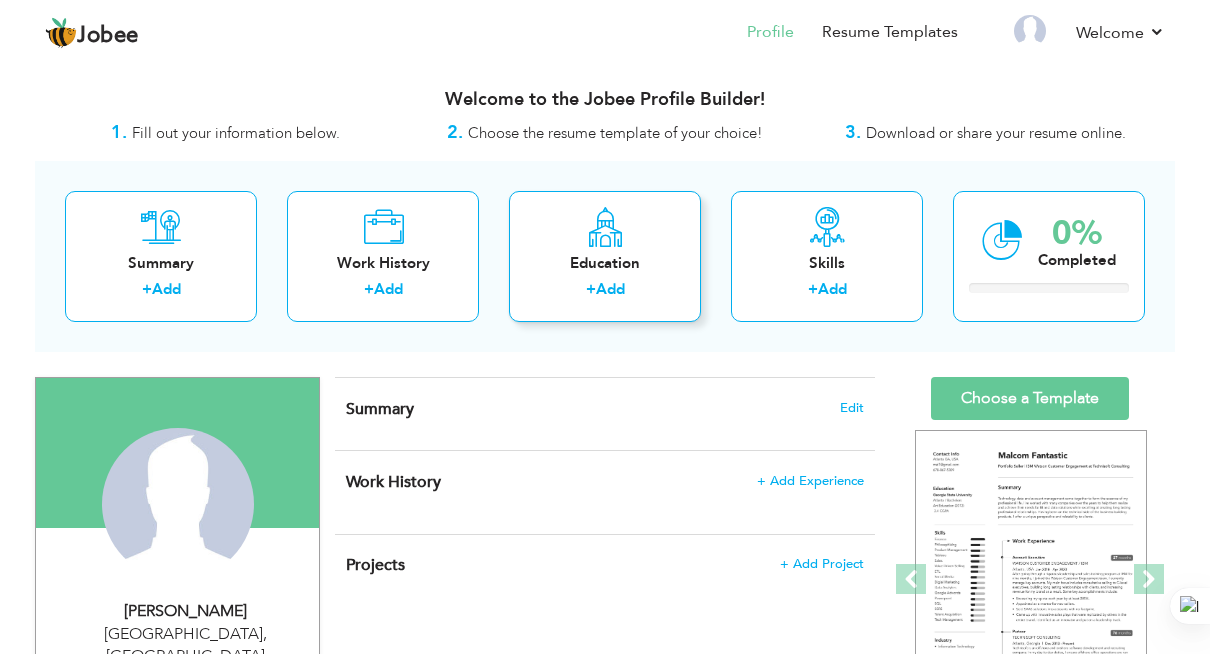 click on "Education" at bounding box center [605, 263] 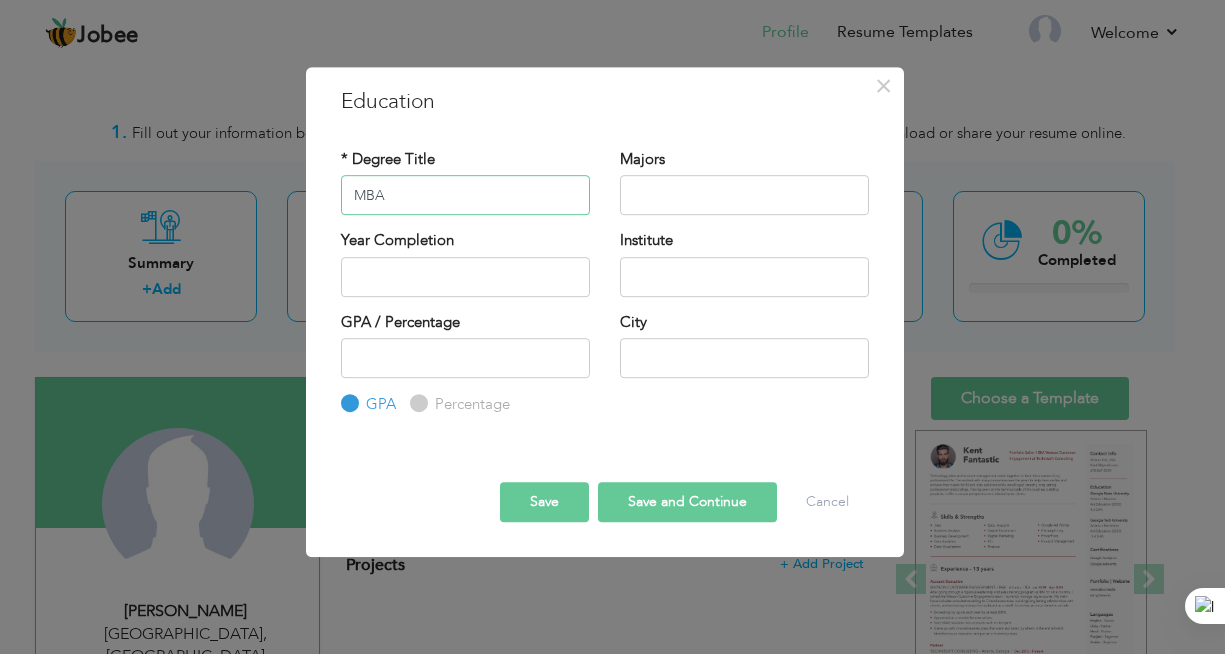 type on "MBA" 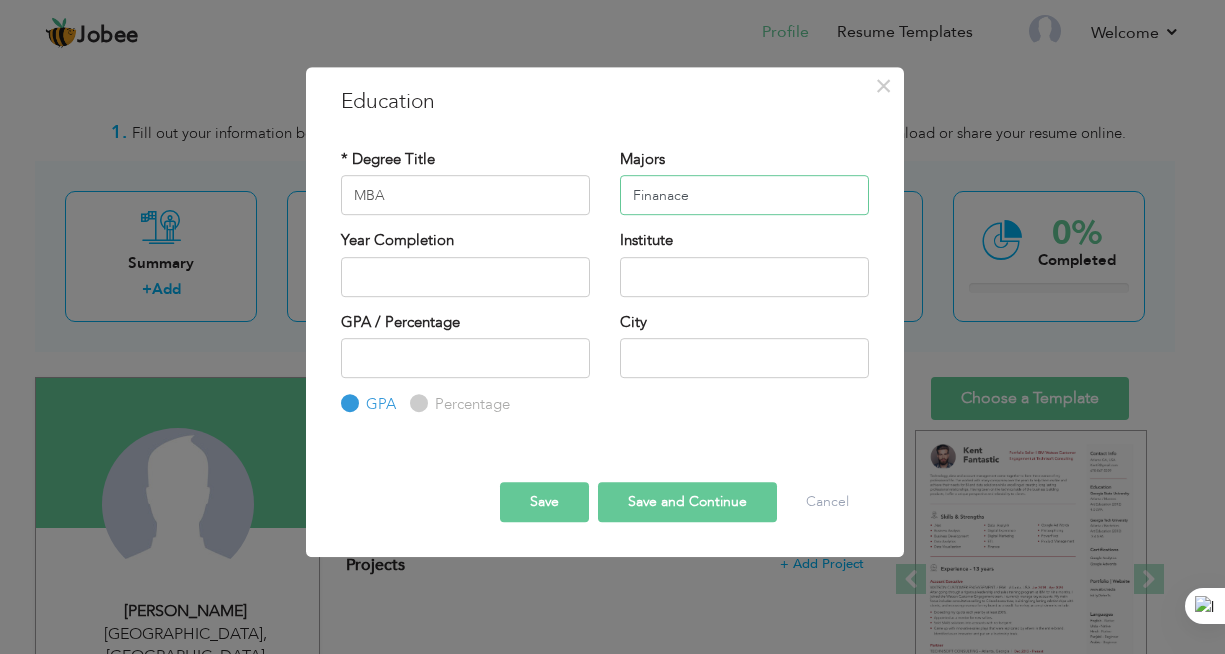 type on "Finanace" 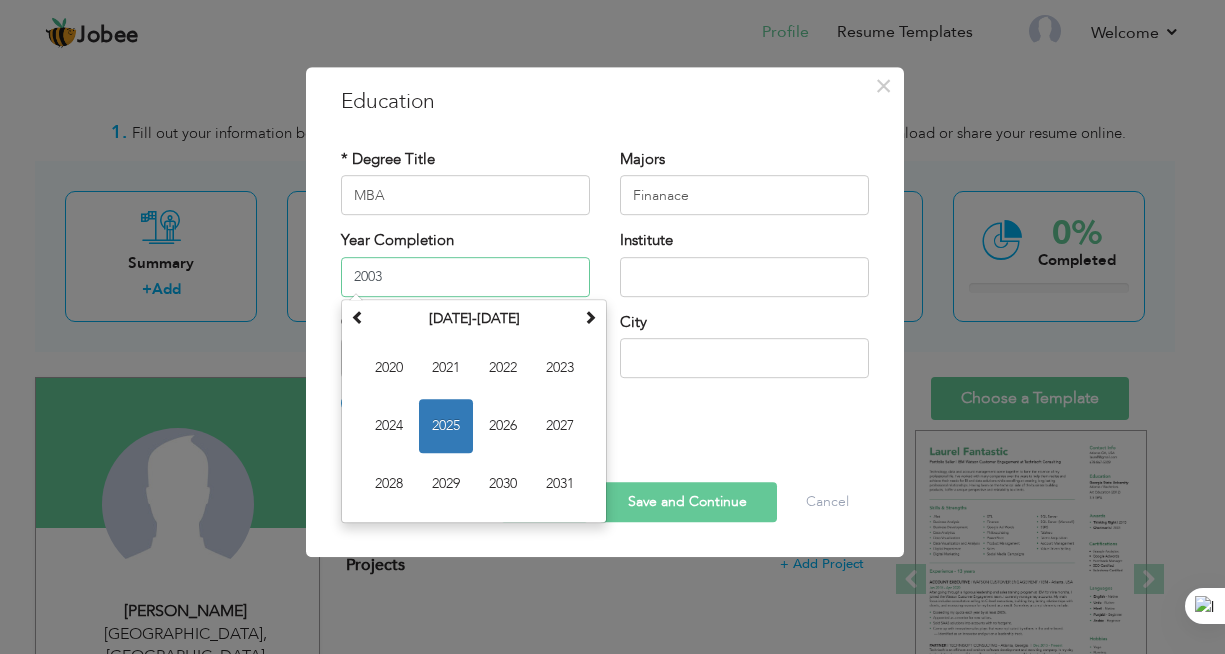 type on "2003" 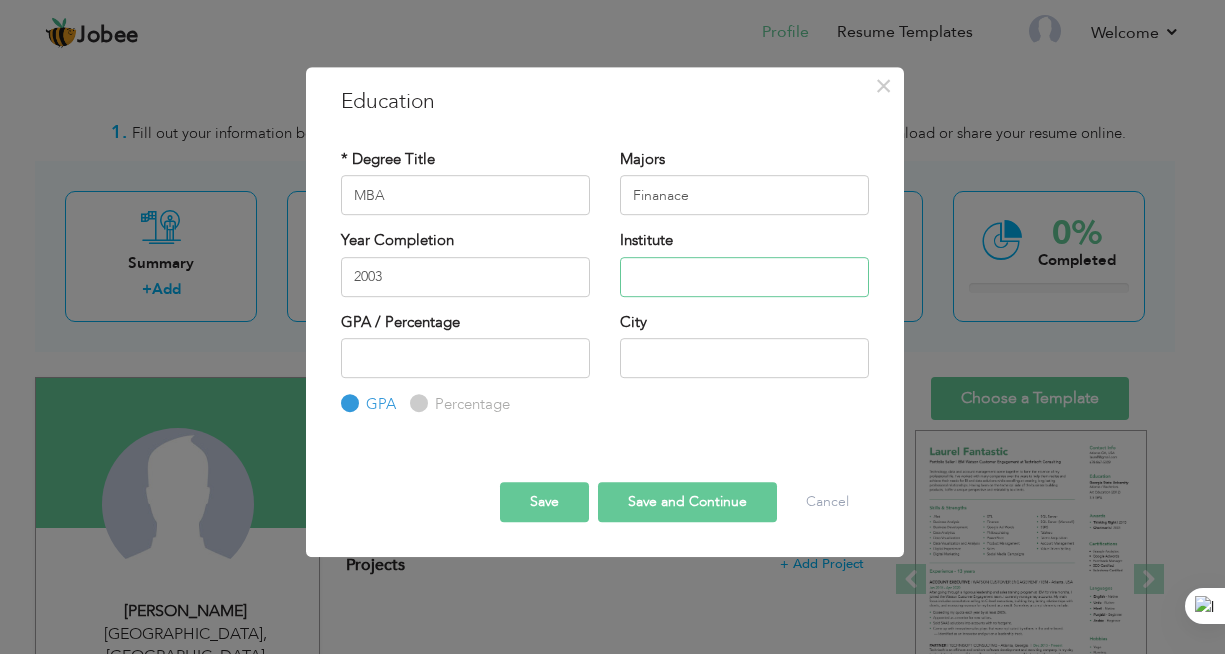 click at bounding box center (744, 277) 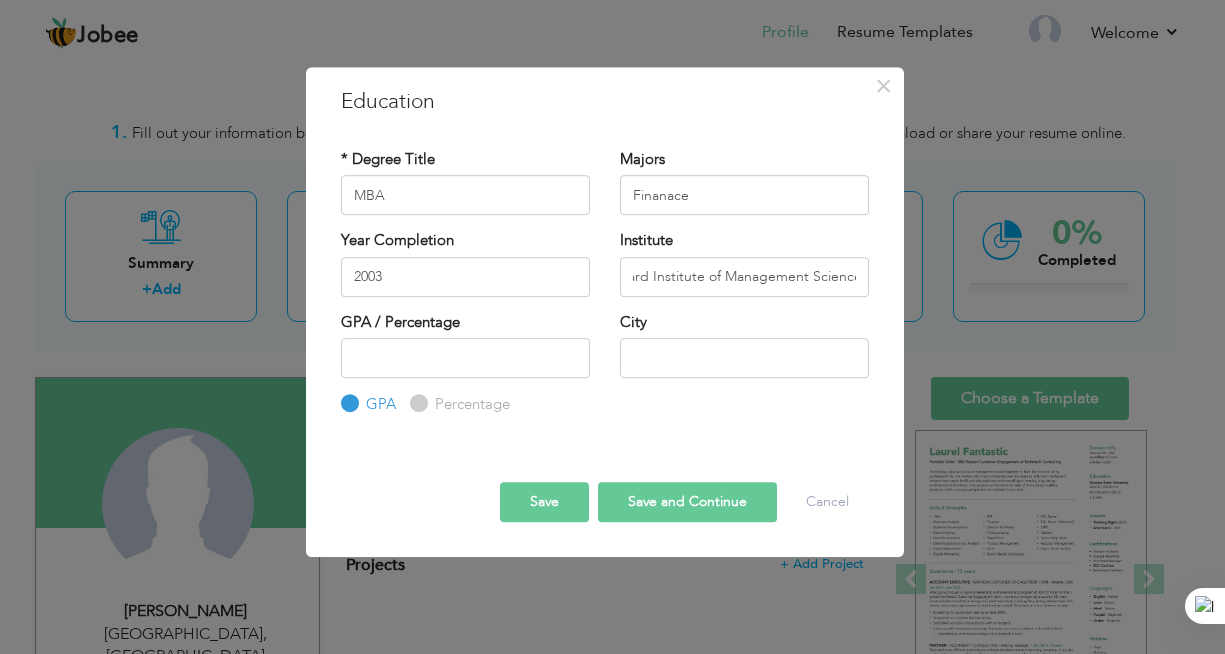 scroll, scrollTop: 0, scrollLeft: 0, axis: both 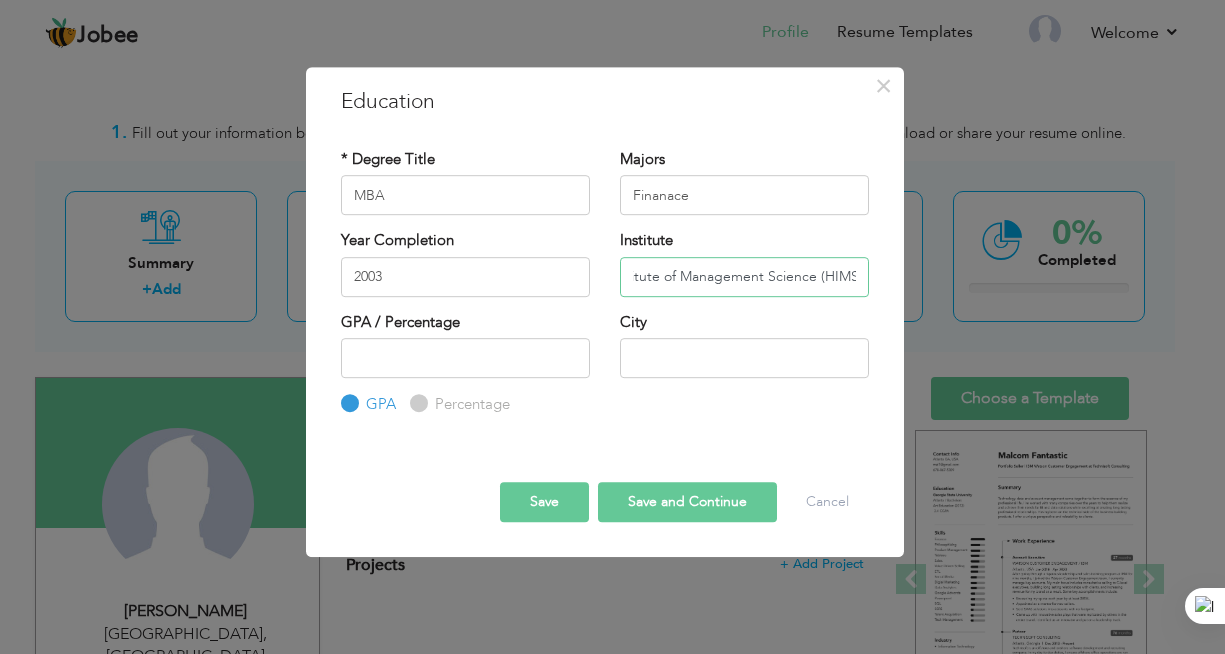 type on "Hamdard Institute of Management Science (HIMS)" 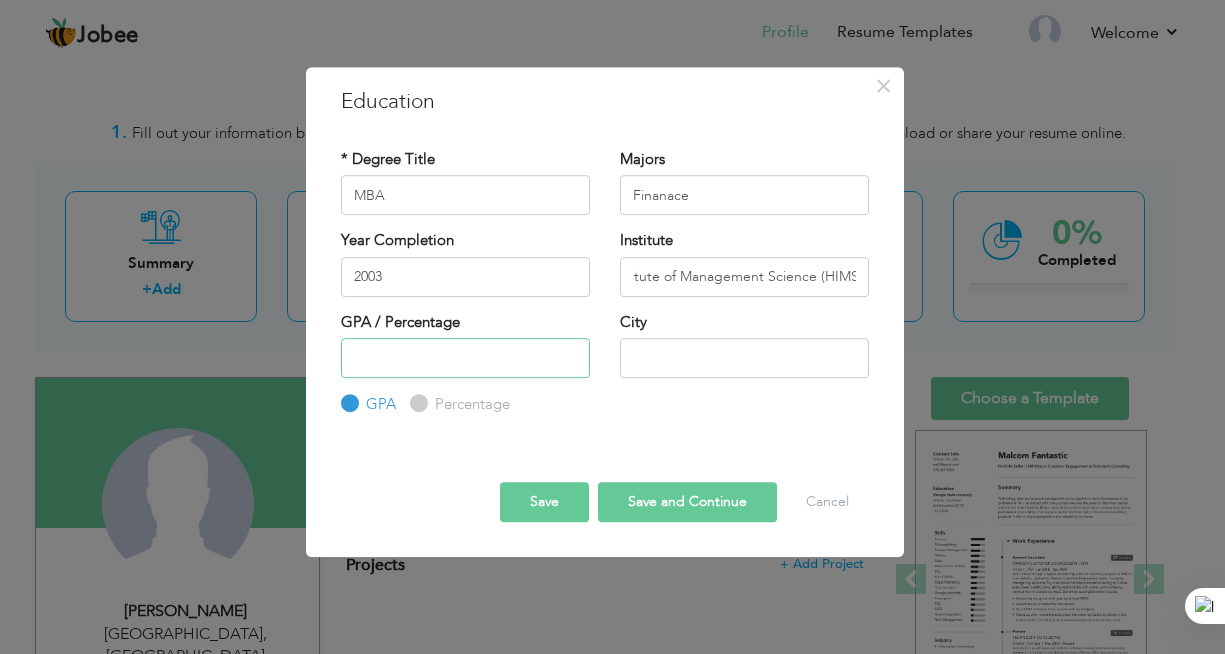 scroll, scrollTop: 0, scrollLeft: 0, axis: both 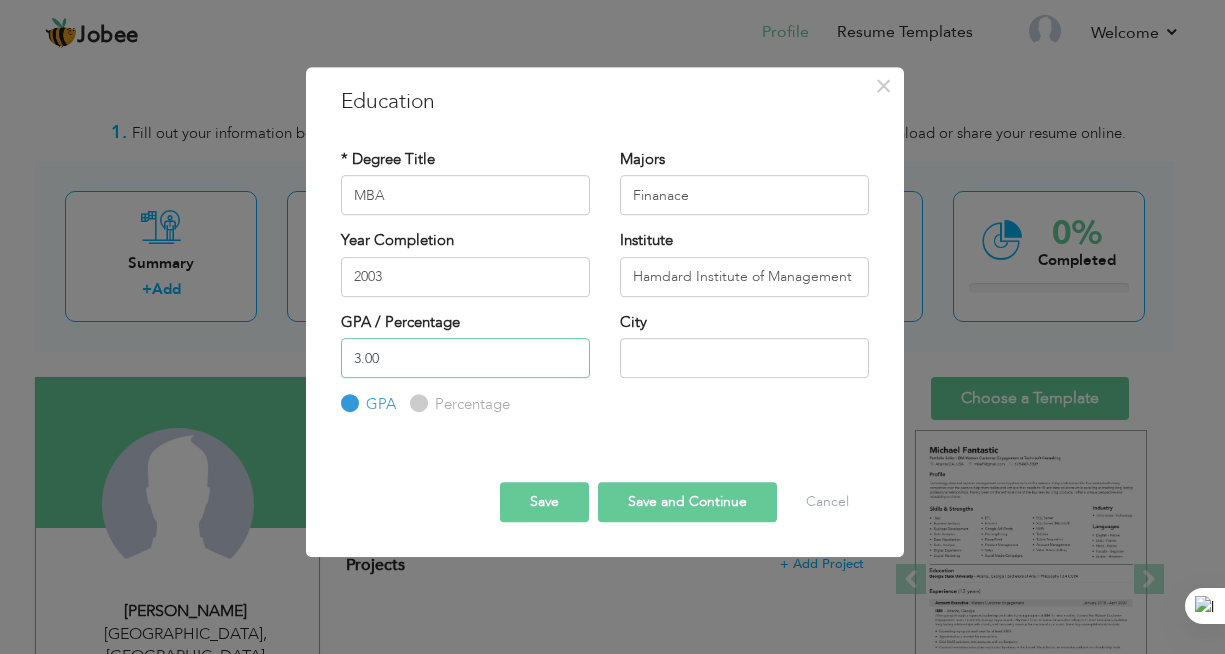 type on "3.00" 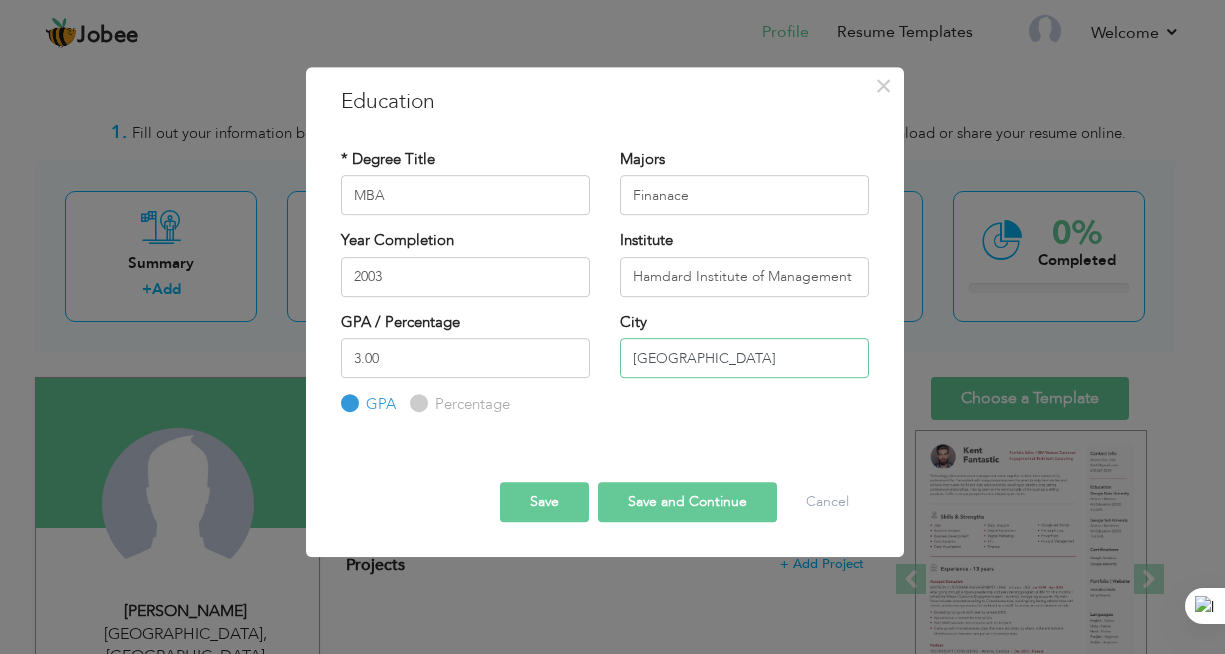 type on "[GEOGRAPHIC_DATA]" 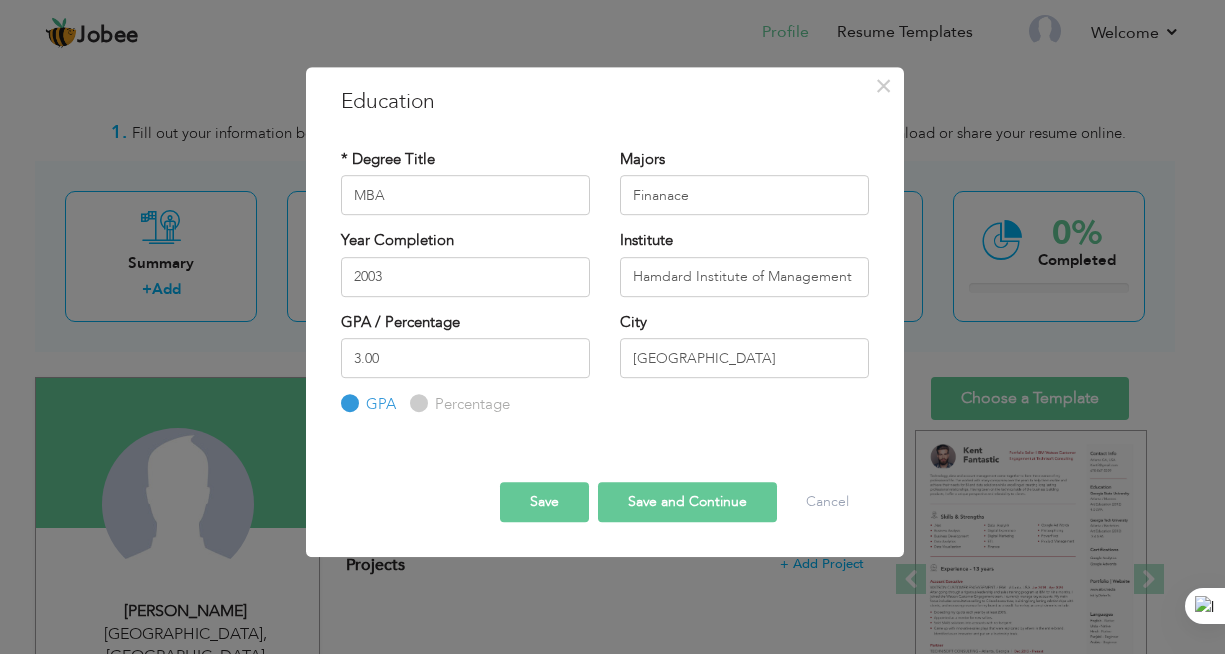 type 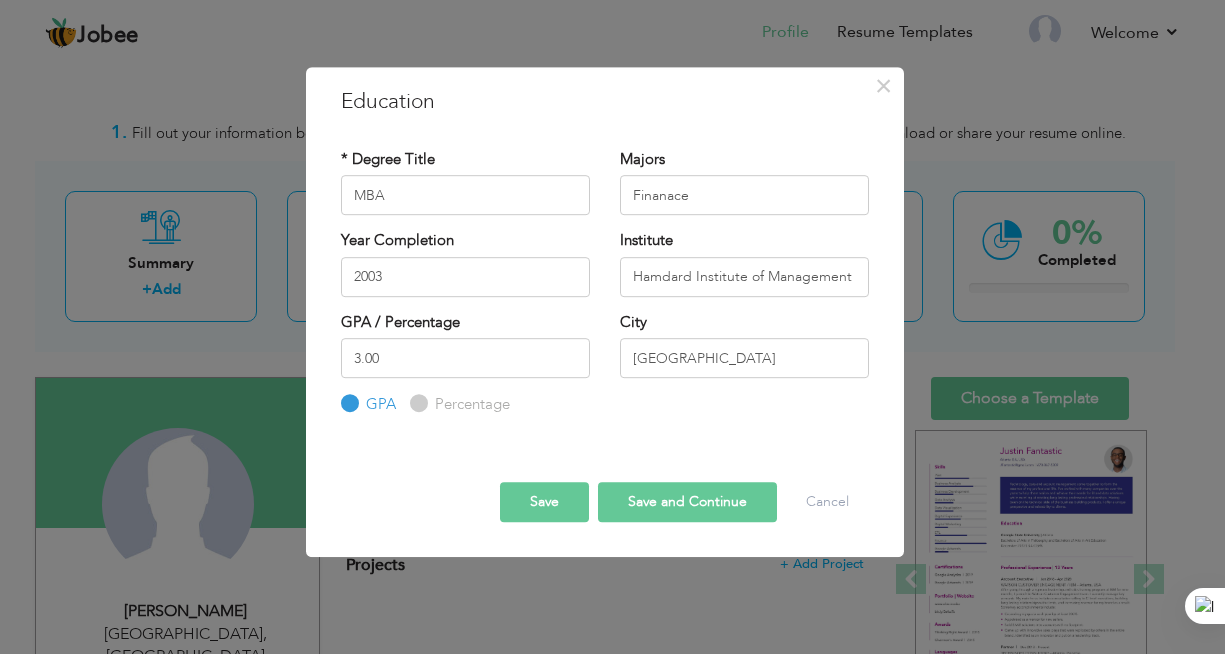 click on "Save and Continue" at bounding box center [687, 502] 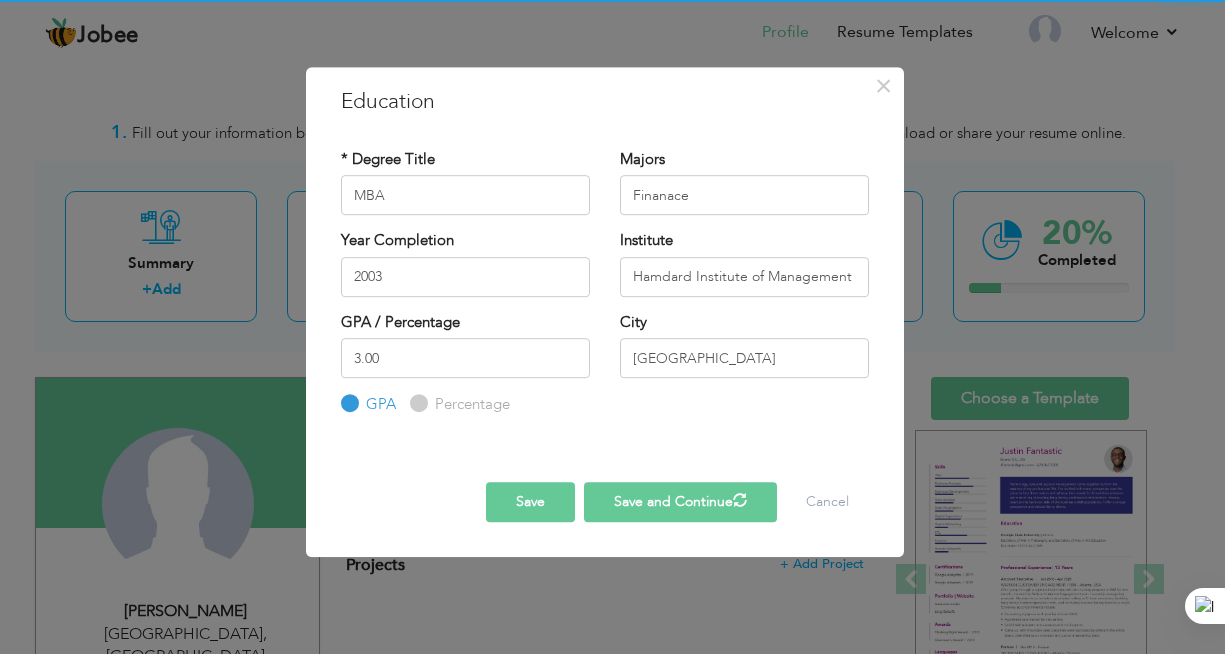 type 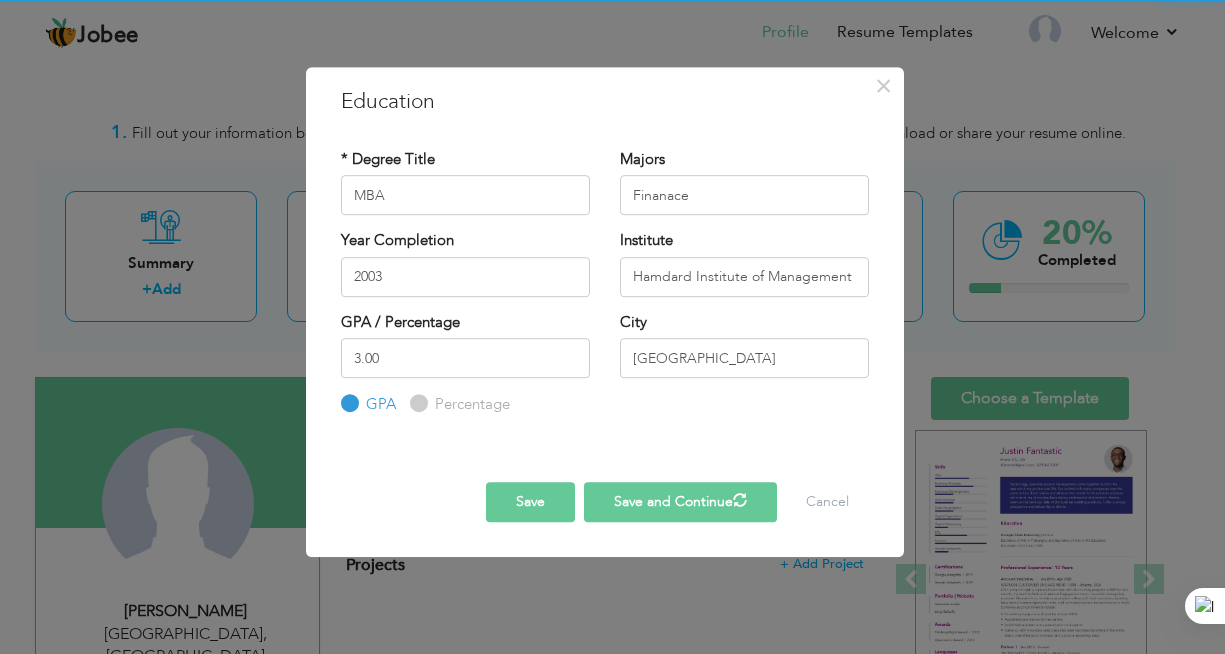 type 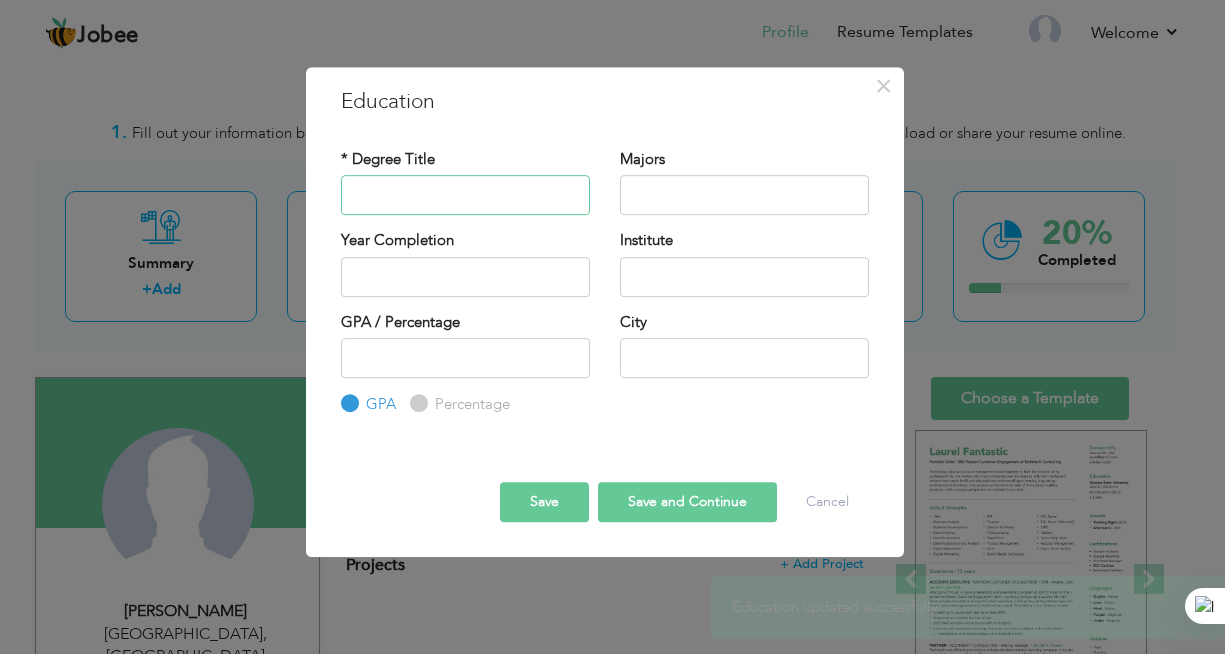 click at bounding box center (465, 195) 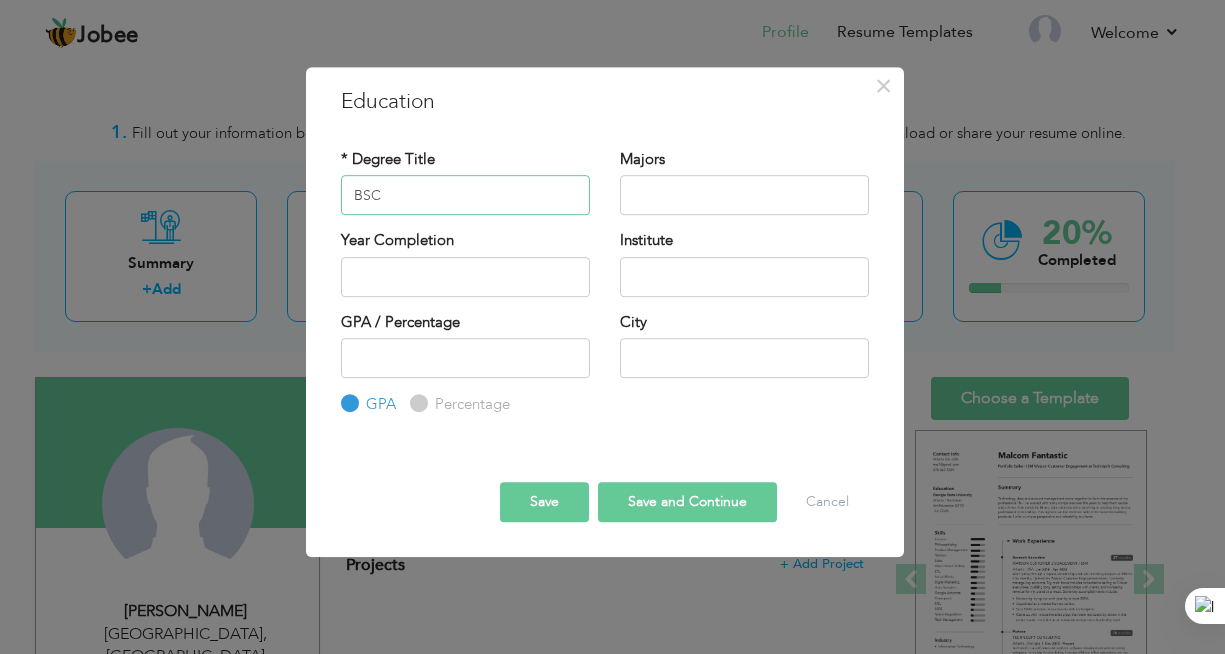type on "BSC" 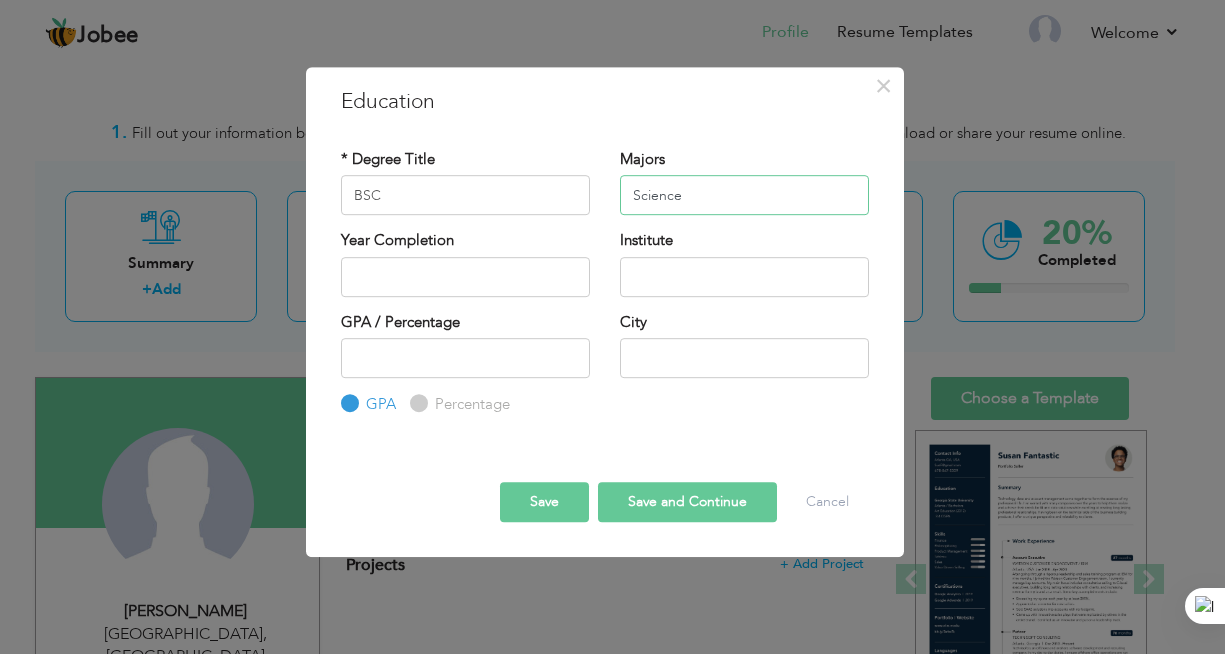 type on "Science" 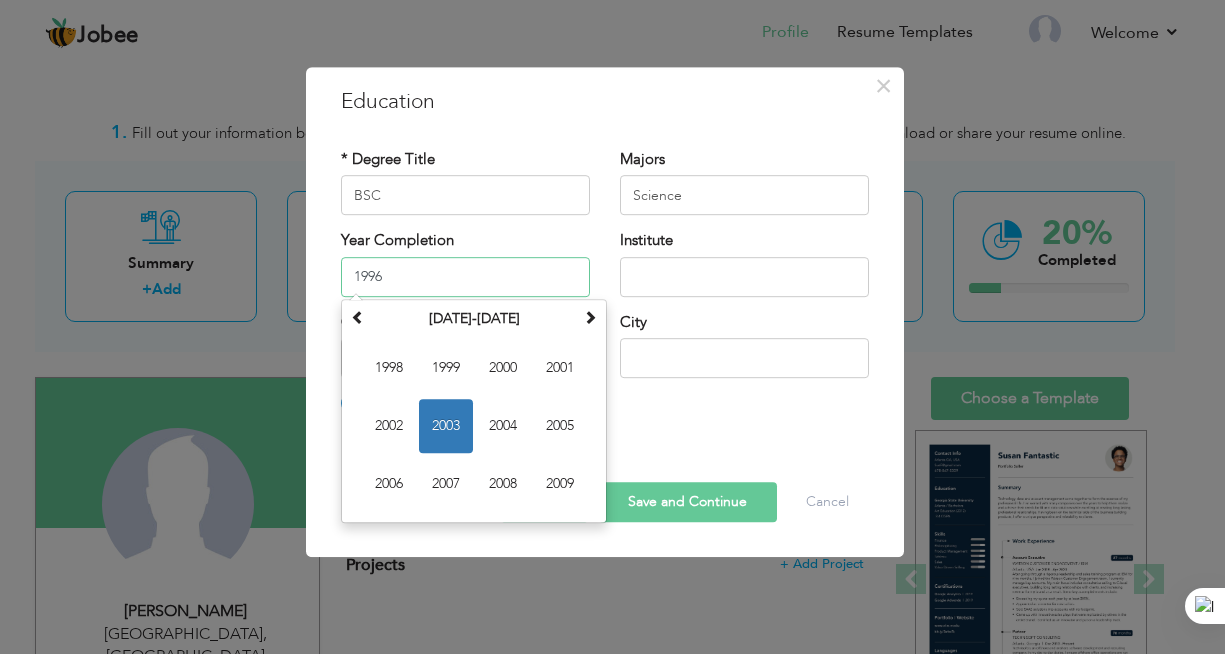 type on "1996" 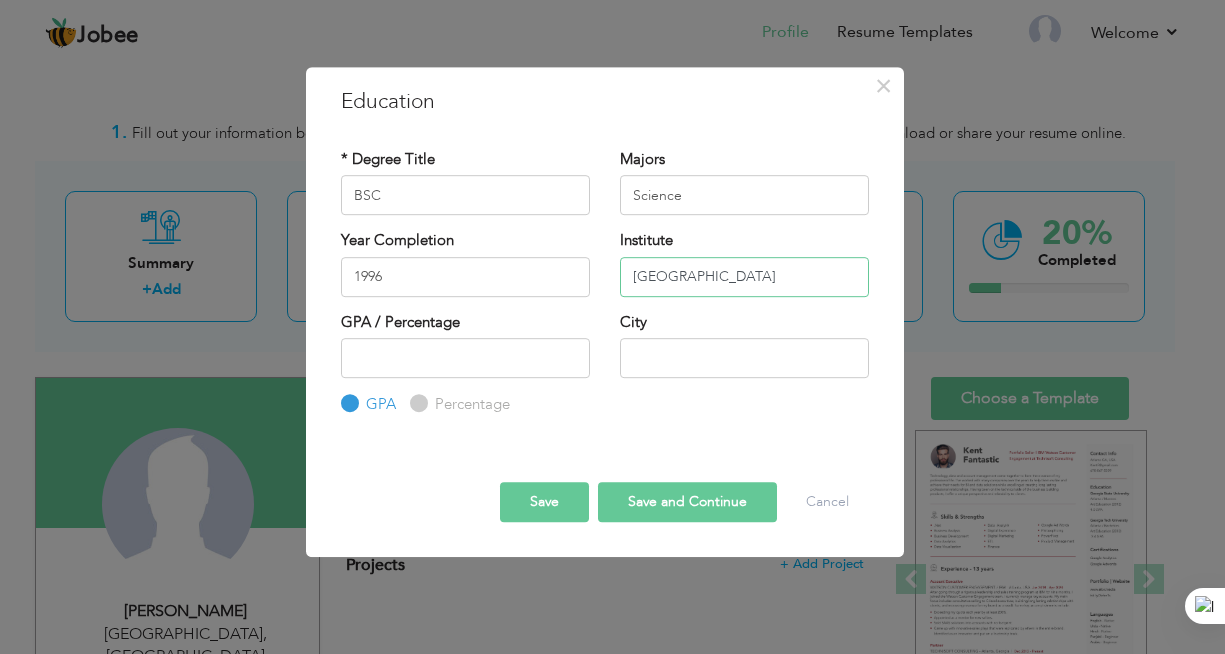 type on "[GEOGRAPHIC_DATA]" 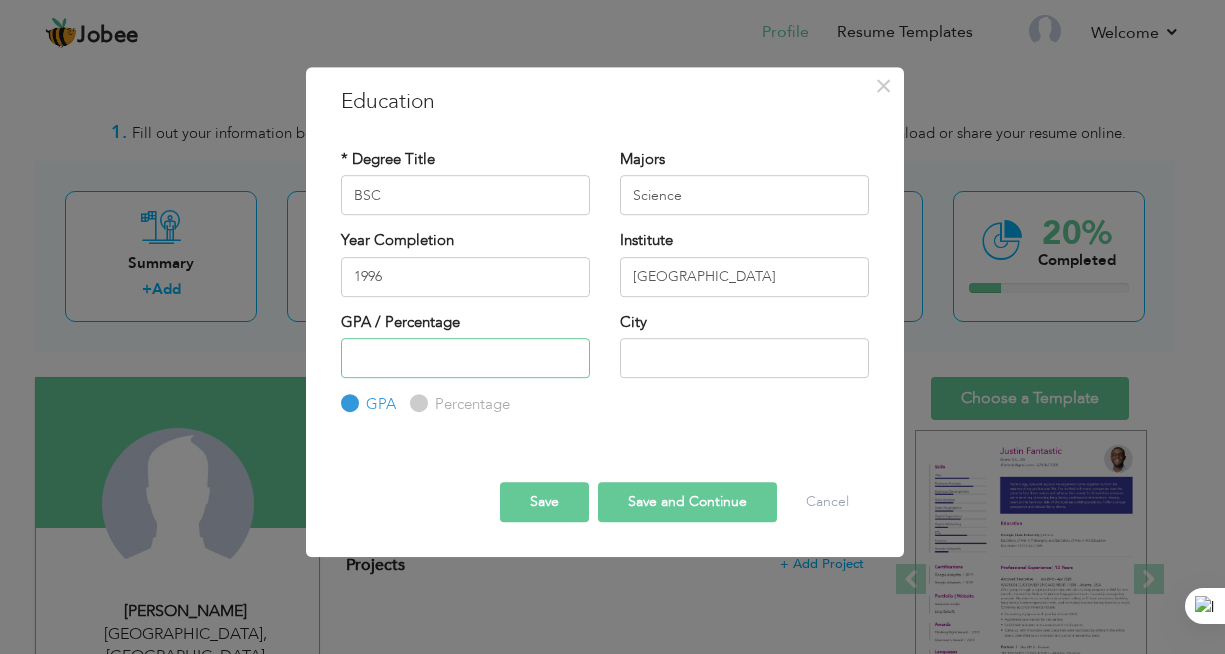 type on "1" 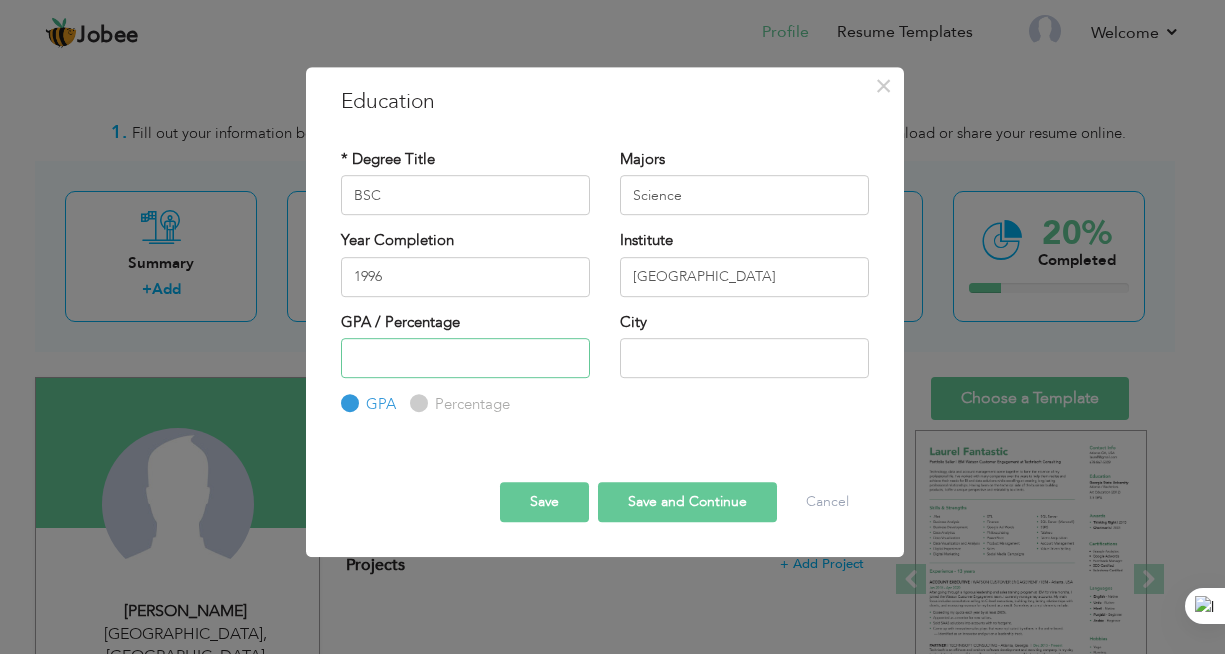 click at bounding box center [465, 358] 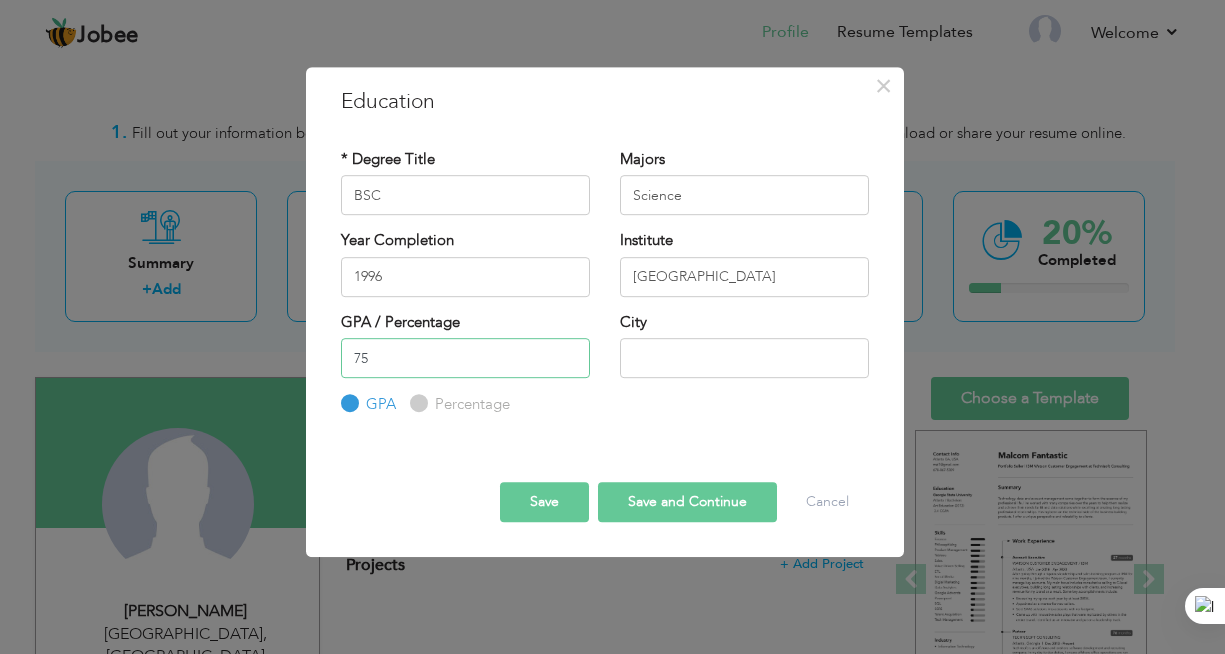 type on "75" 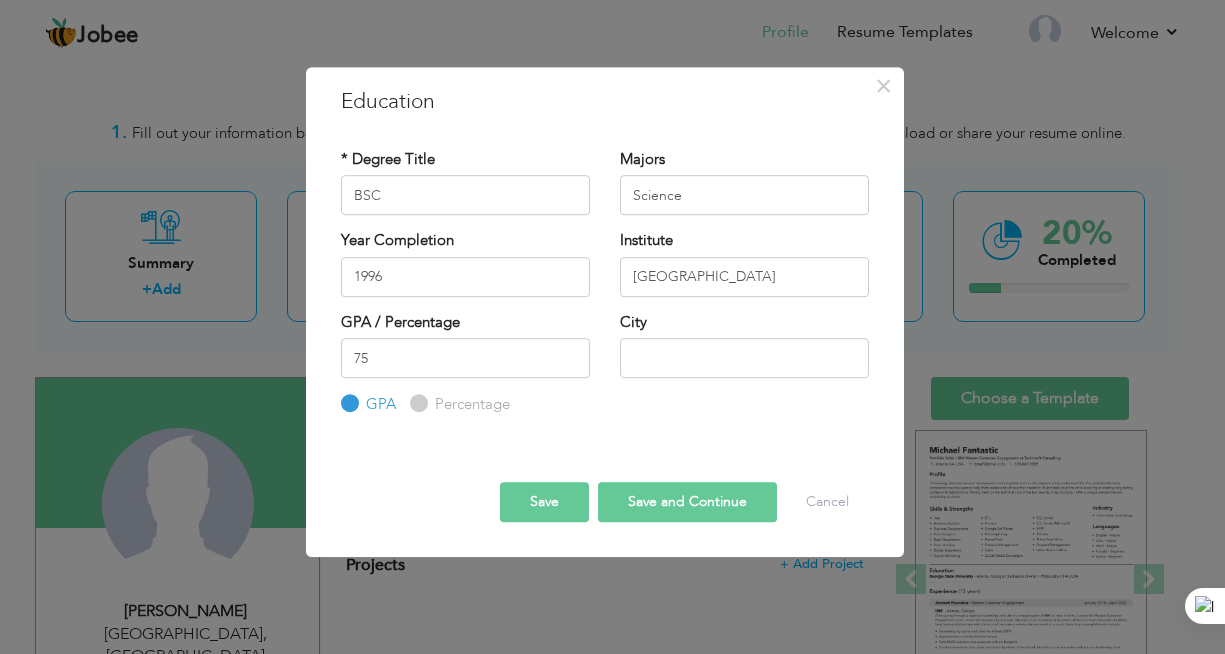 click on "Percentage" at bounding box center (460, 405) 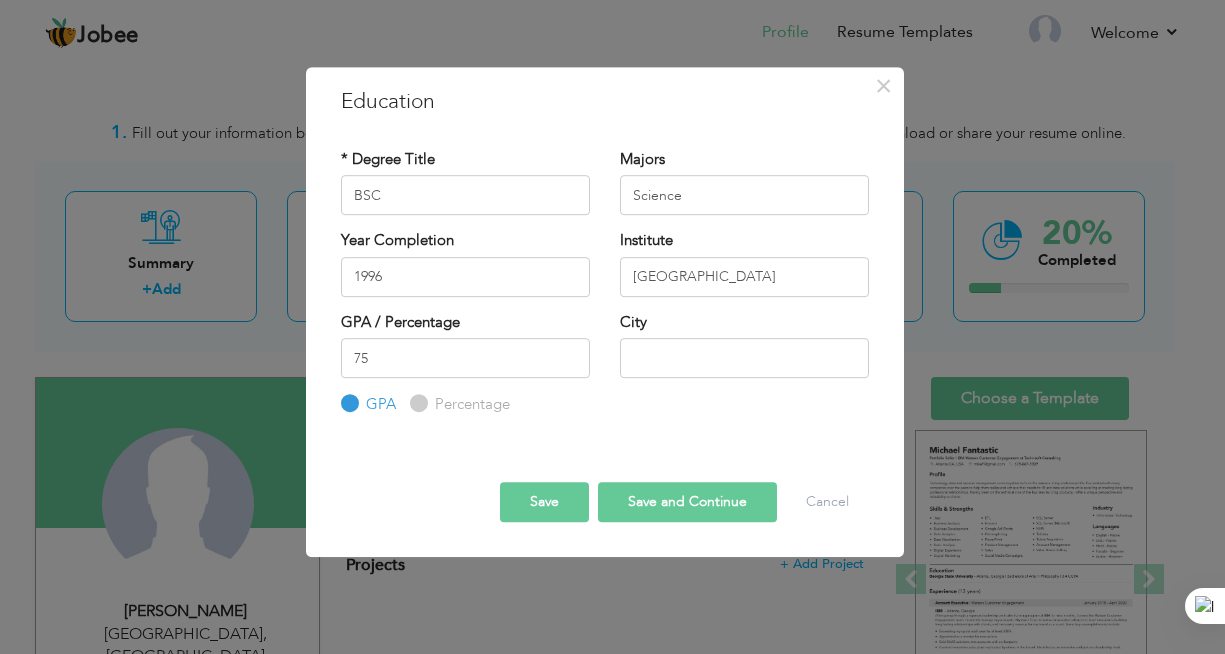 click on "Percentage" at bounding box center (470, 404) 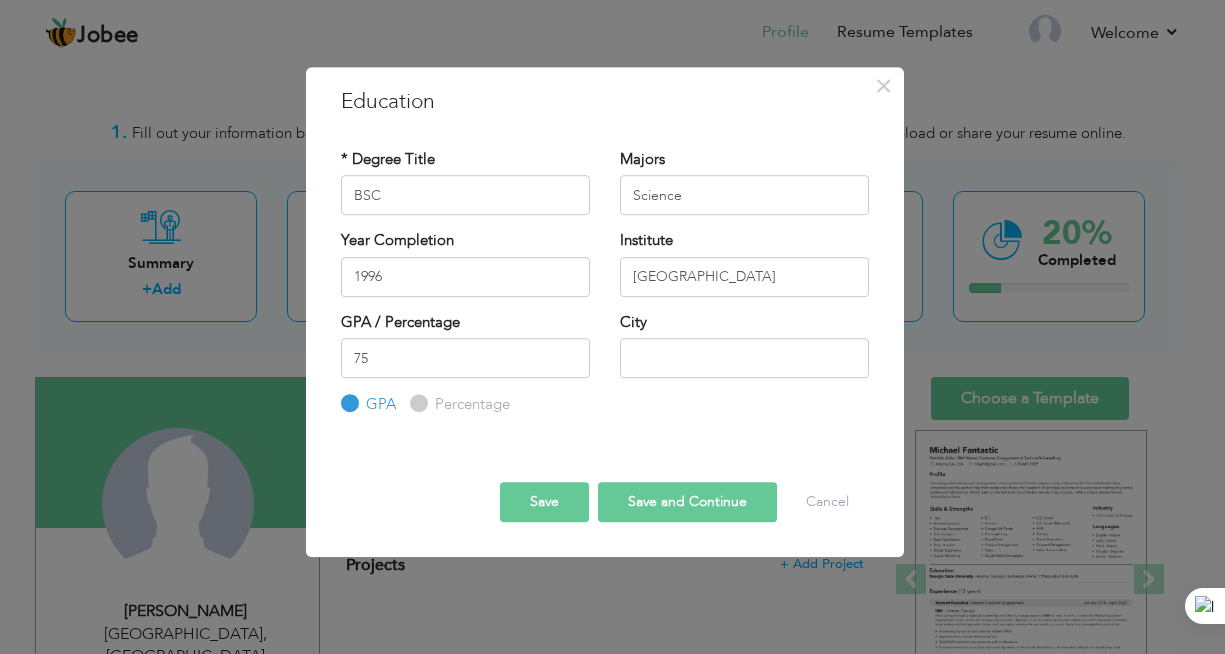 click on "Percentage" at bounding box center [416, 404] 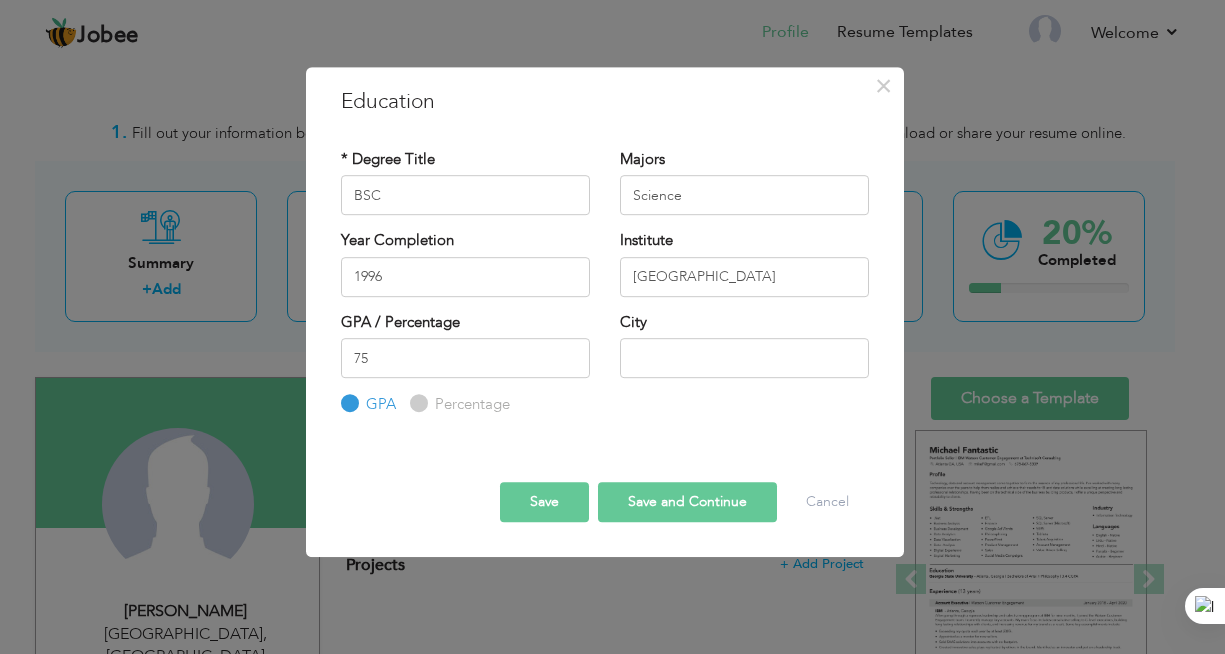 radio on "true" 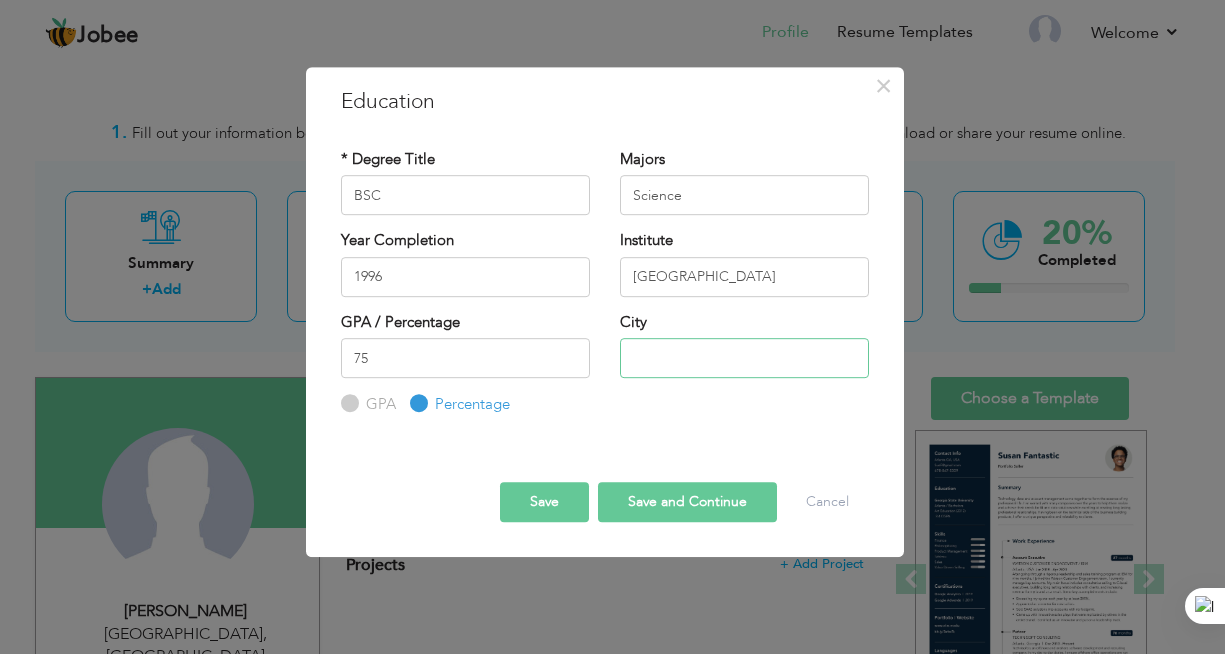 click at bounding box center (744, 358) 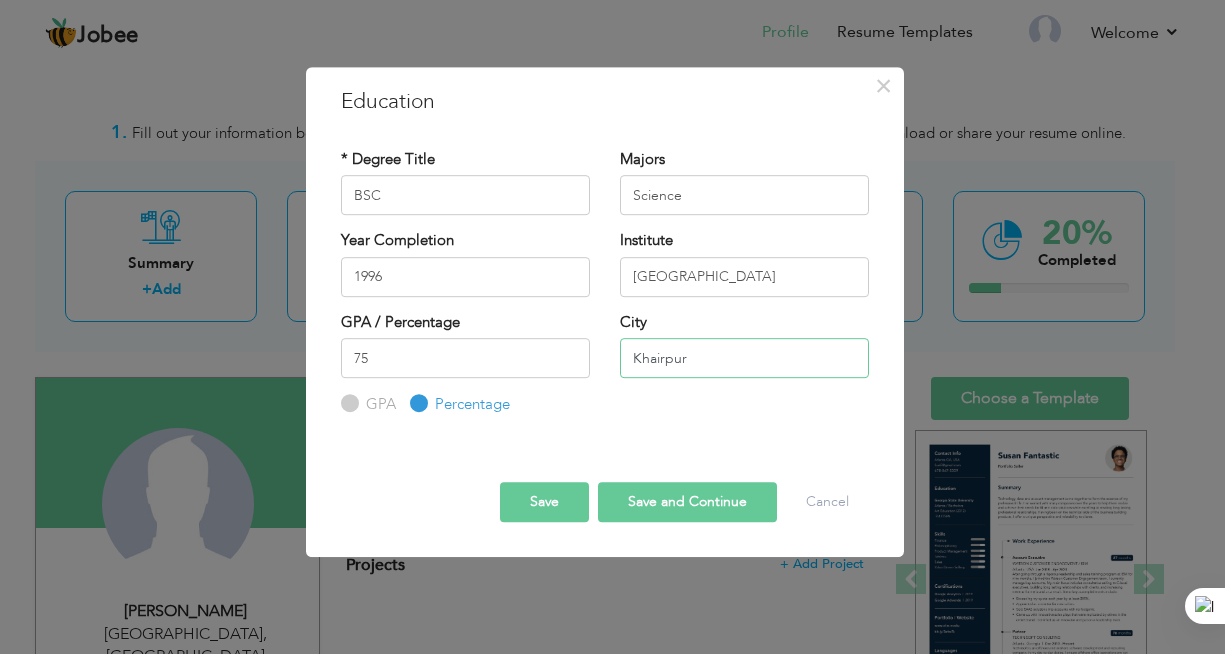 type on "Khairpur" 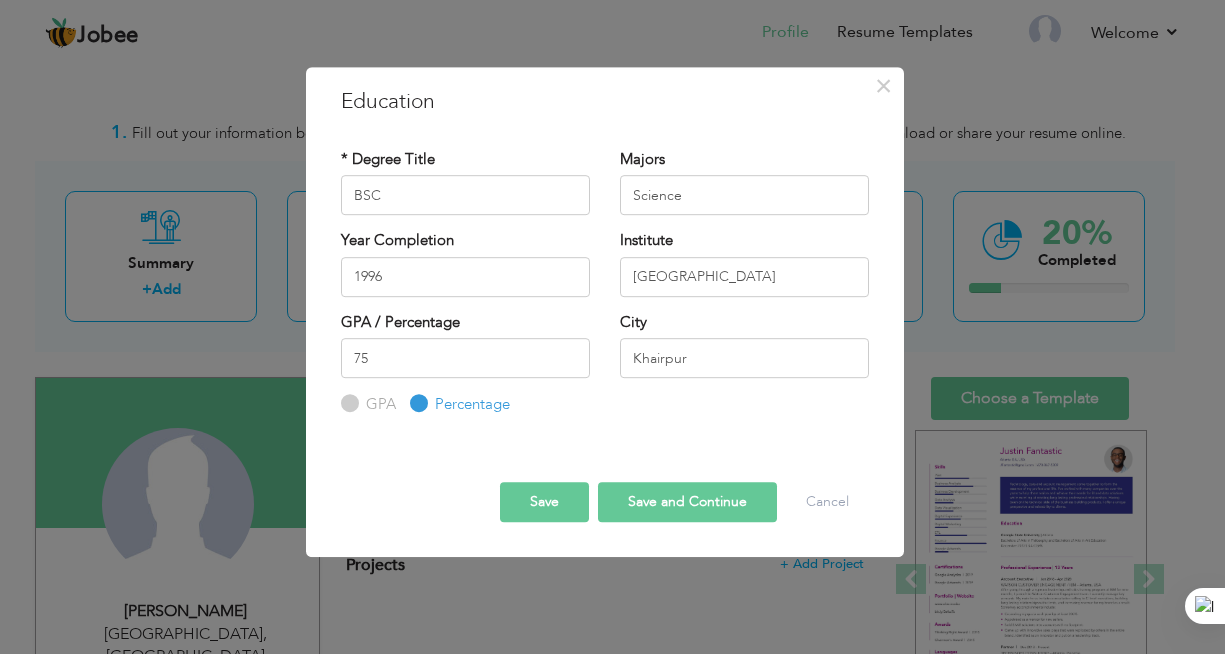 click on "Save" at bounding box center [544, 502] 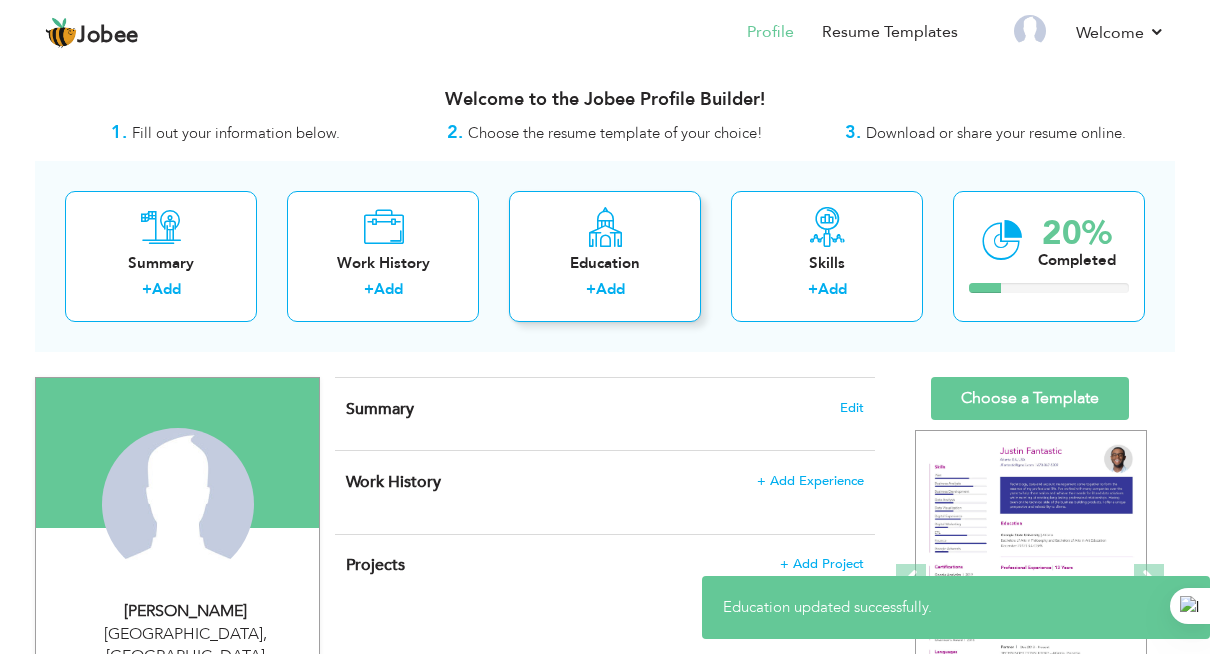 click on "Education" at bounding box center (605, 263) 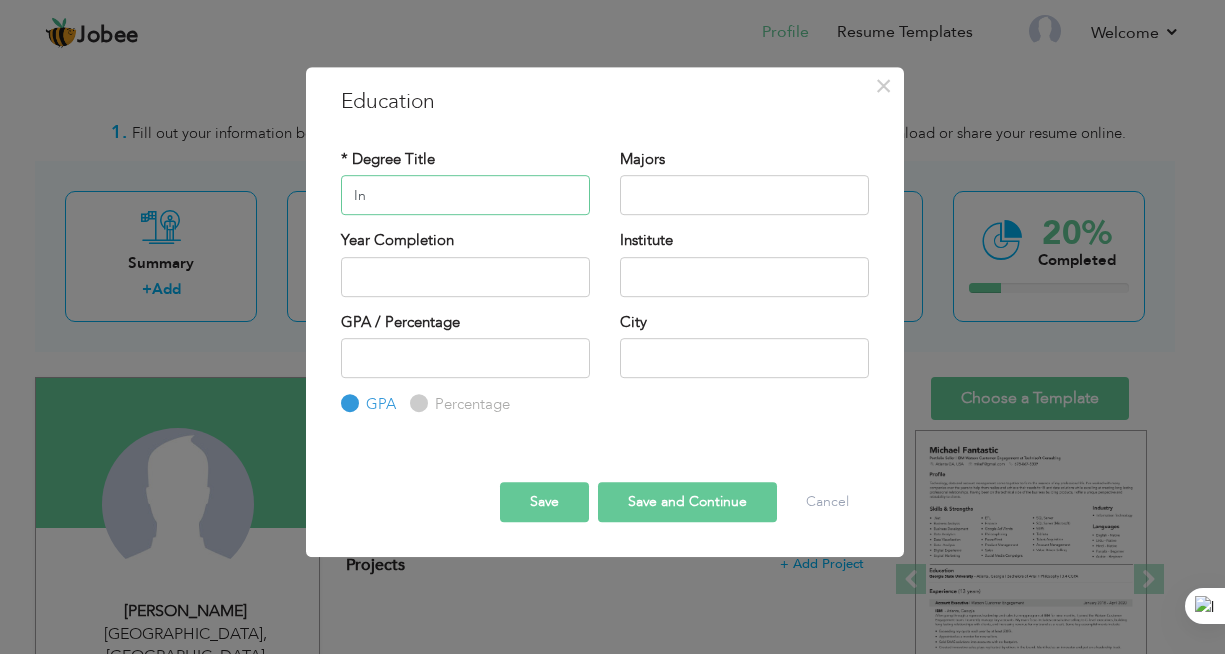 type on "I" 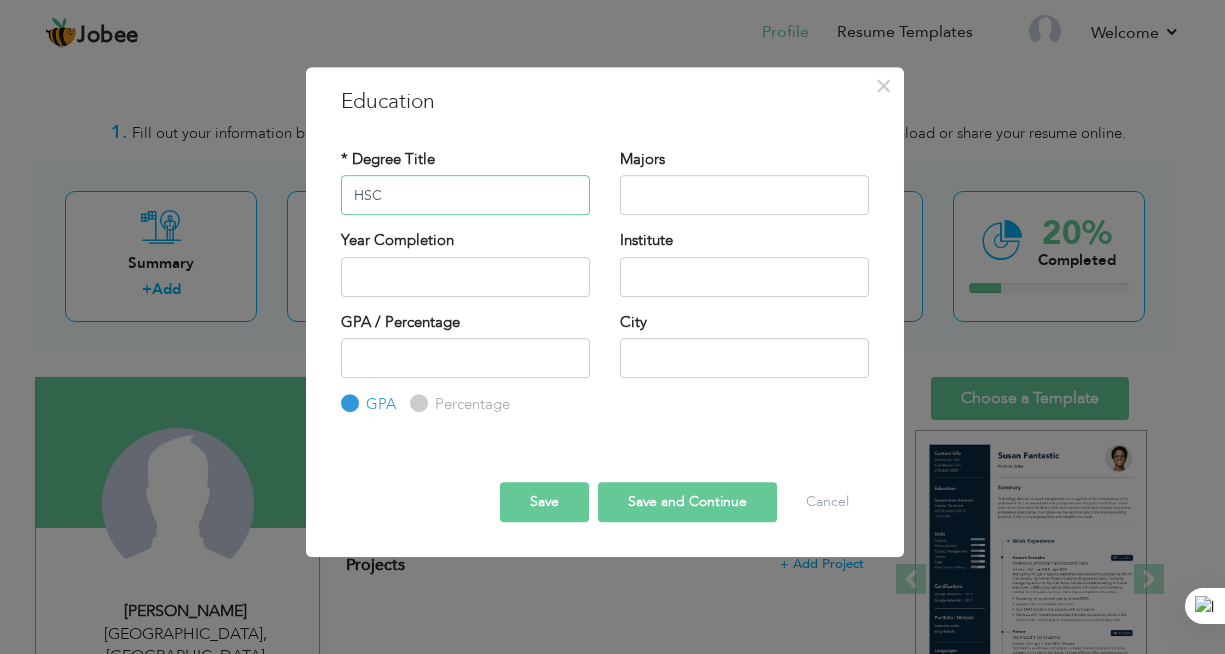 type on "HSC" 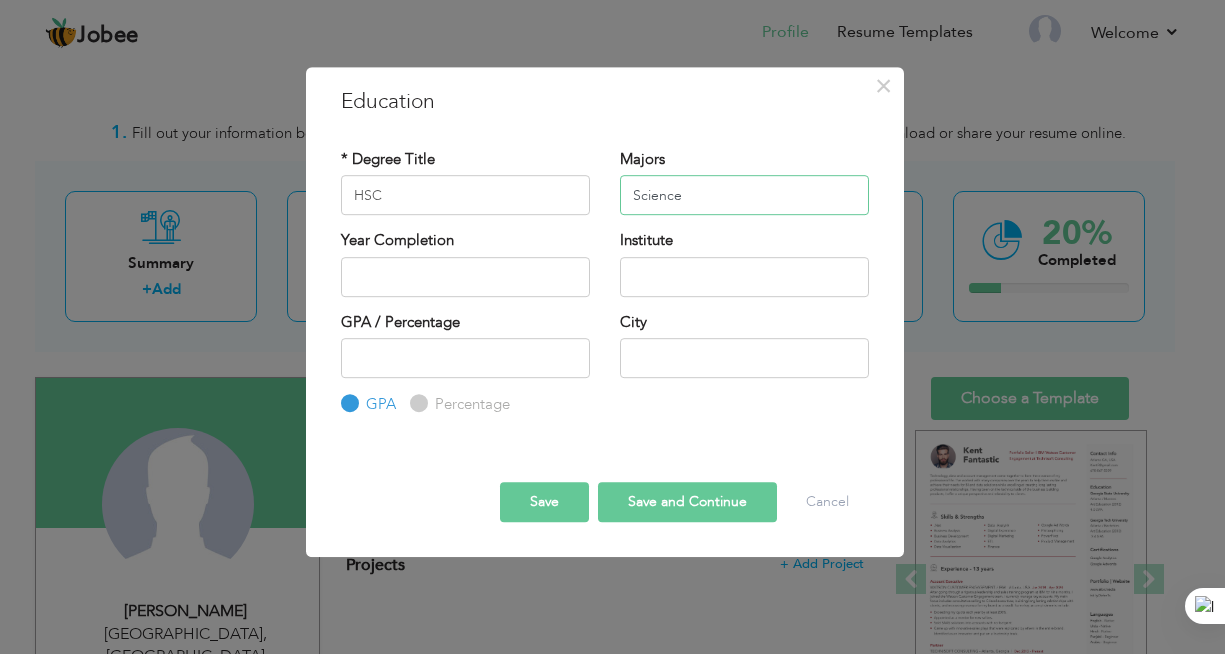 type on "Science" 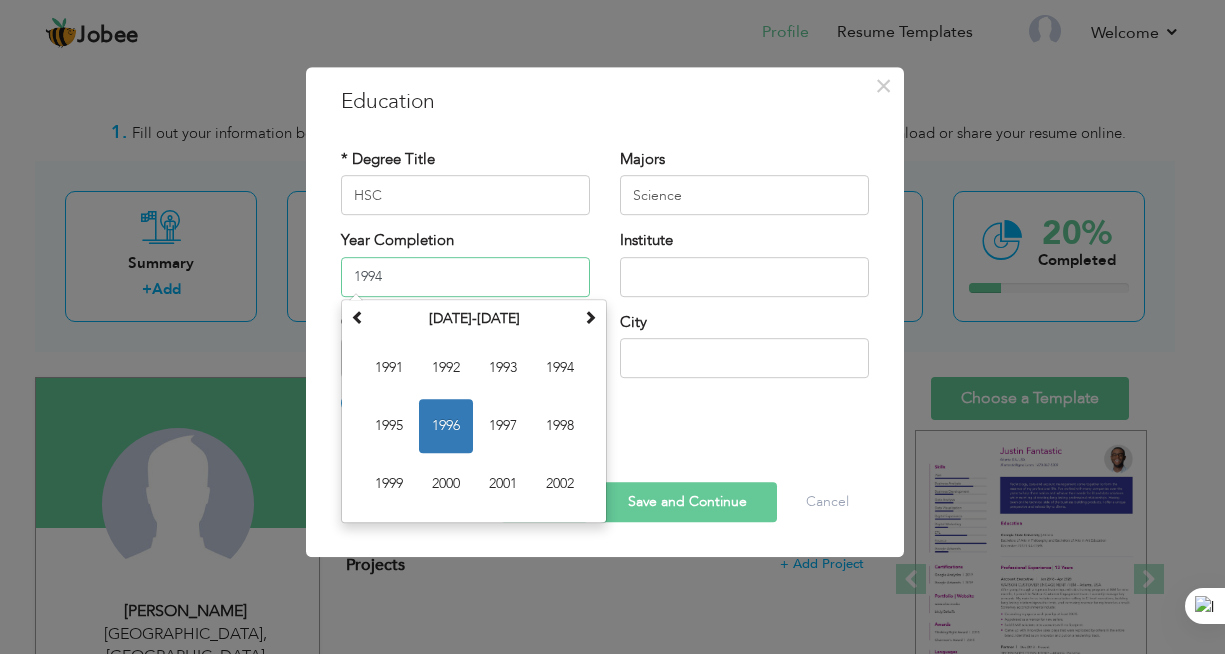 type on "1994" 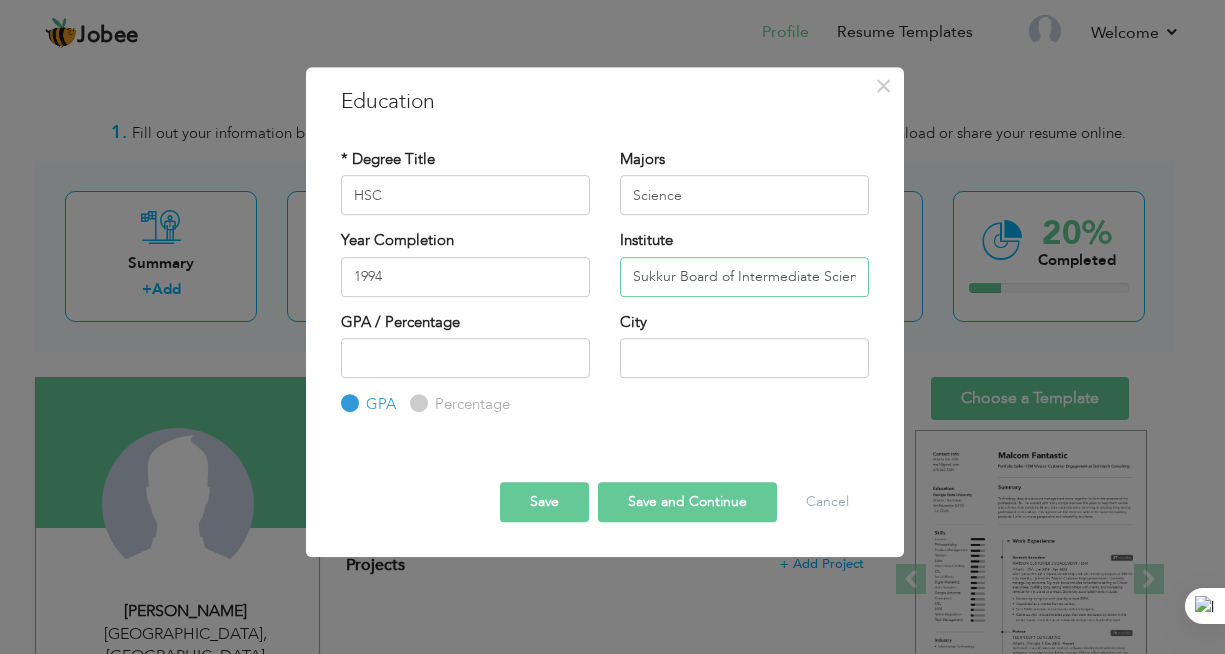 scroll, scrollTop: 0, scrollLeft: 10, axis: horizontal 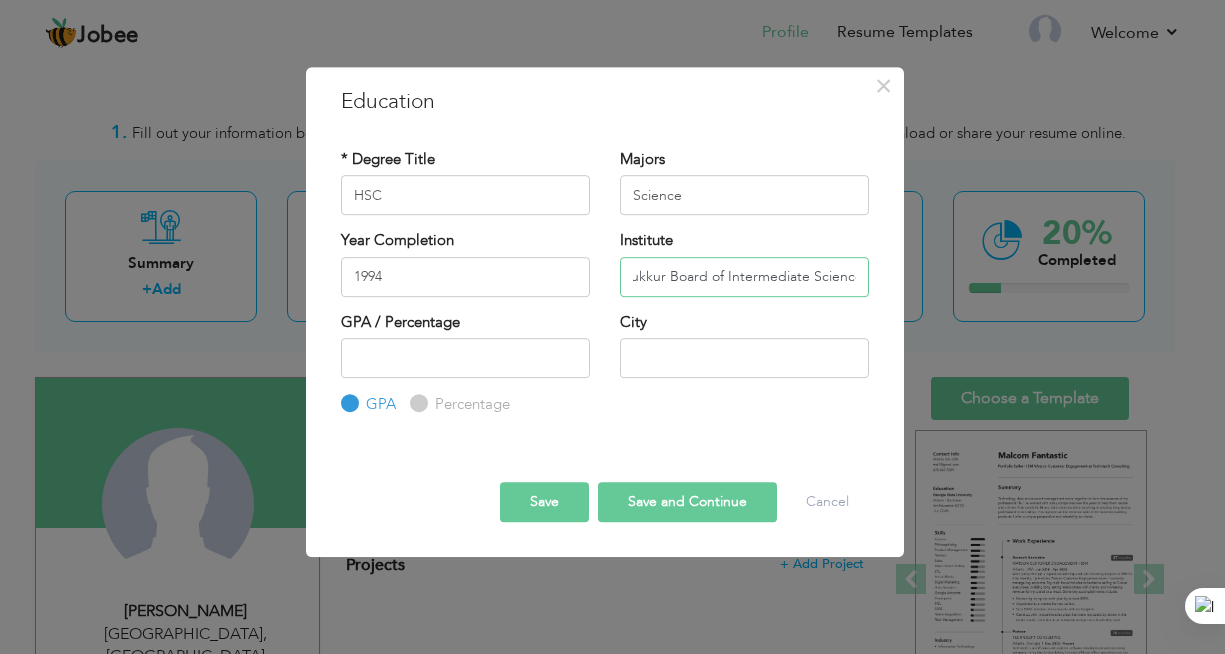 type on "Sukkur Board of Intermediate Science" 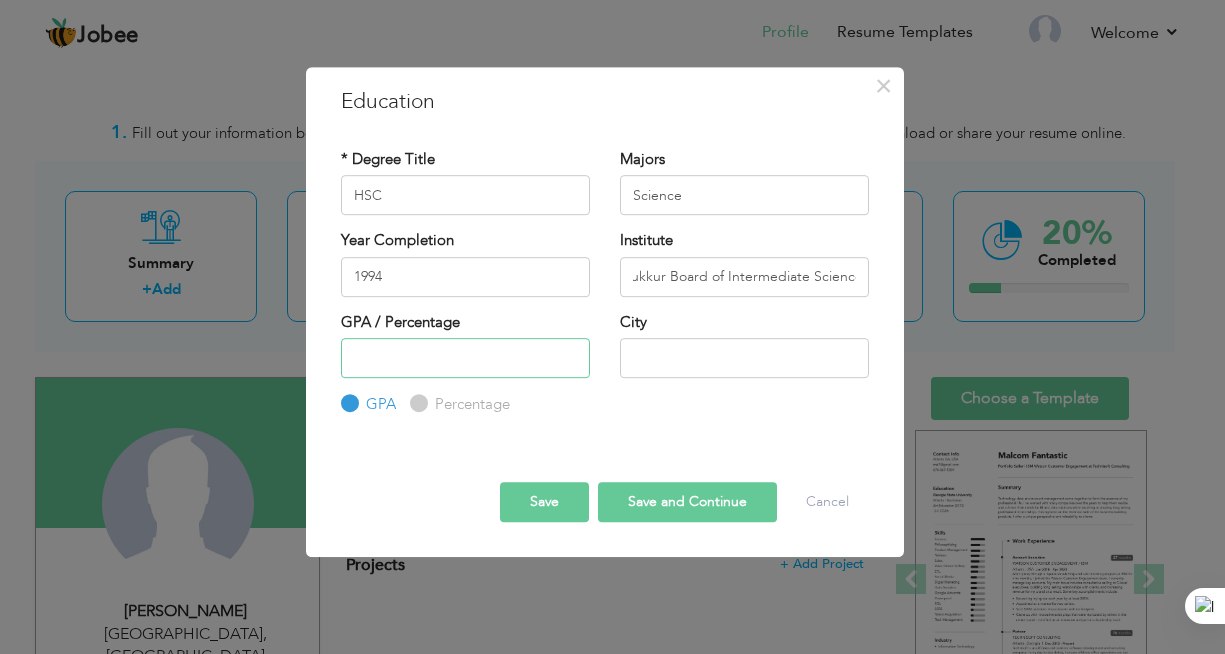scroll, scrollTop: 0, scrollLeft: 0, axis: both 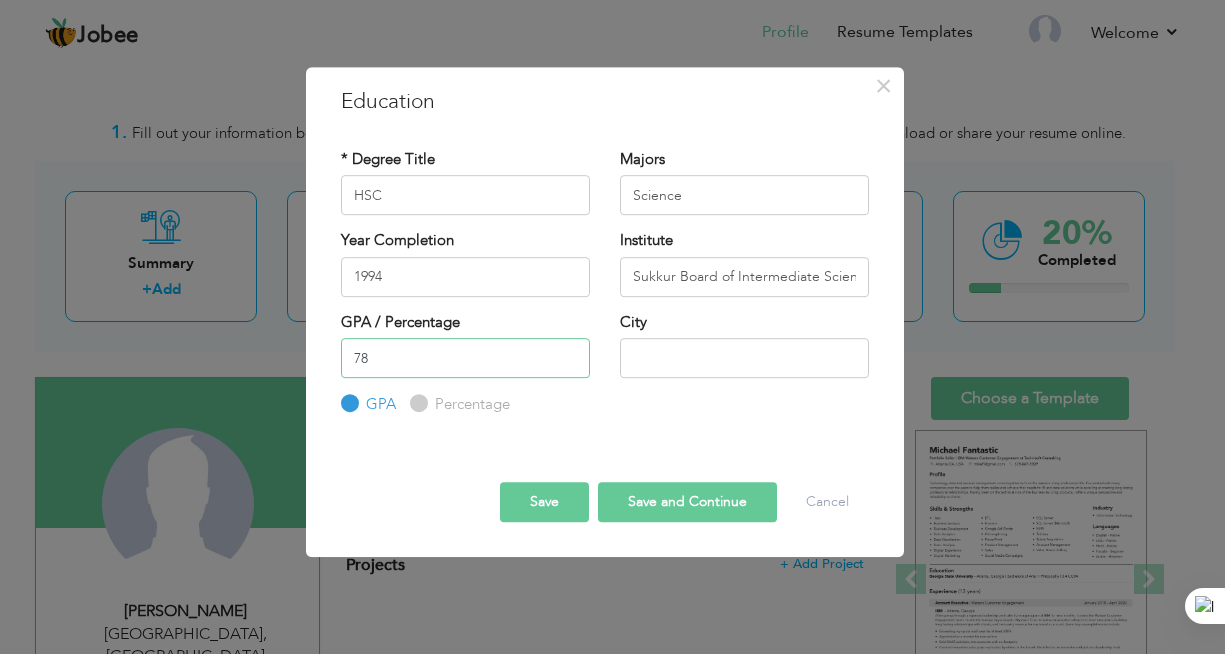 type on "78" 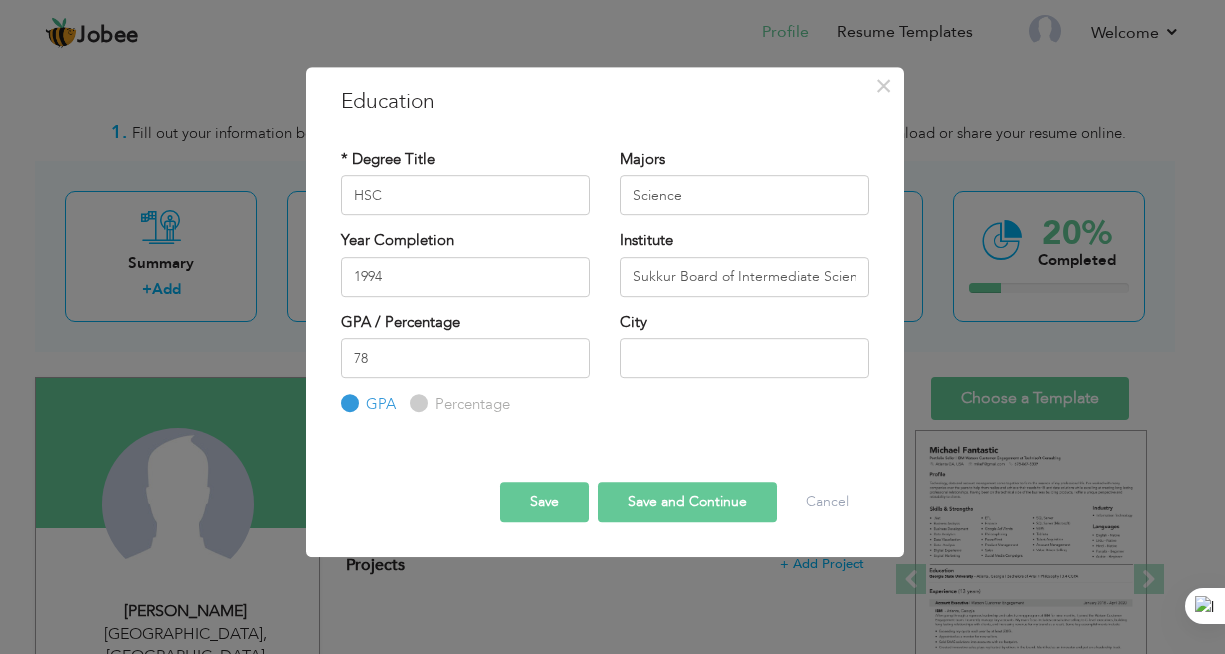 click on "Percentage" at bounding box center (470, 404) 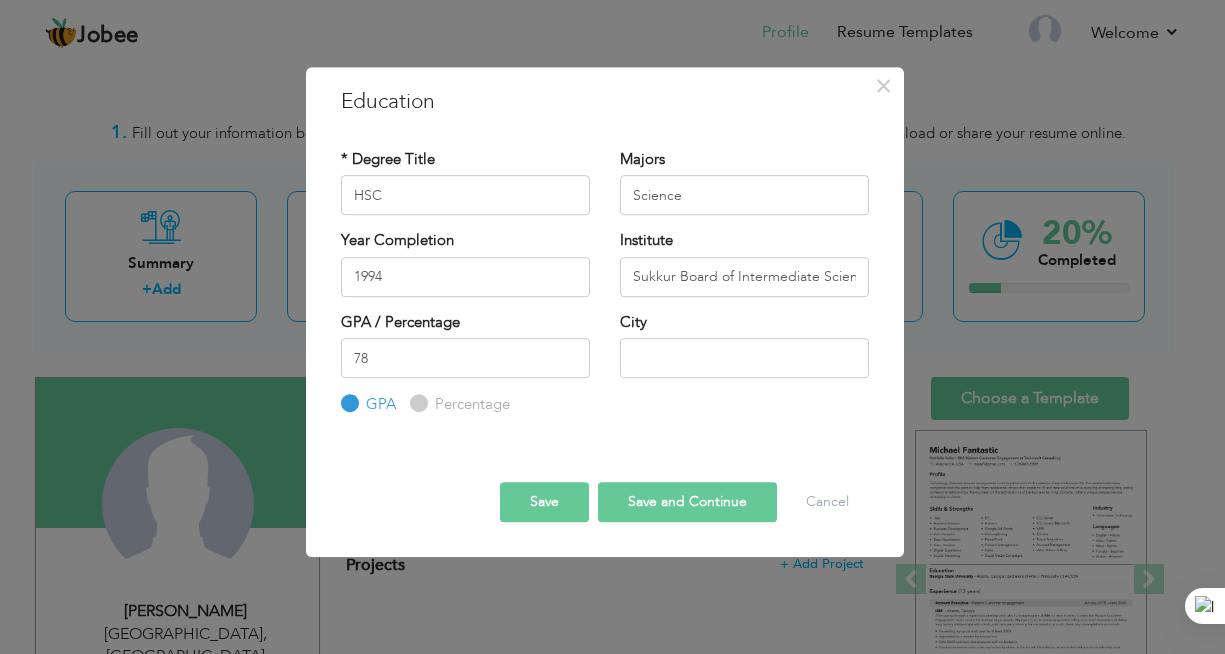 click on "Percentage" at bounding box center [416, 404] 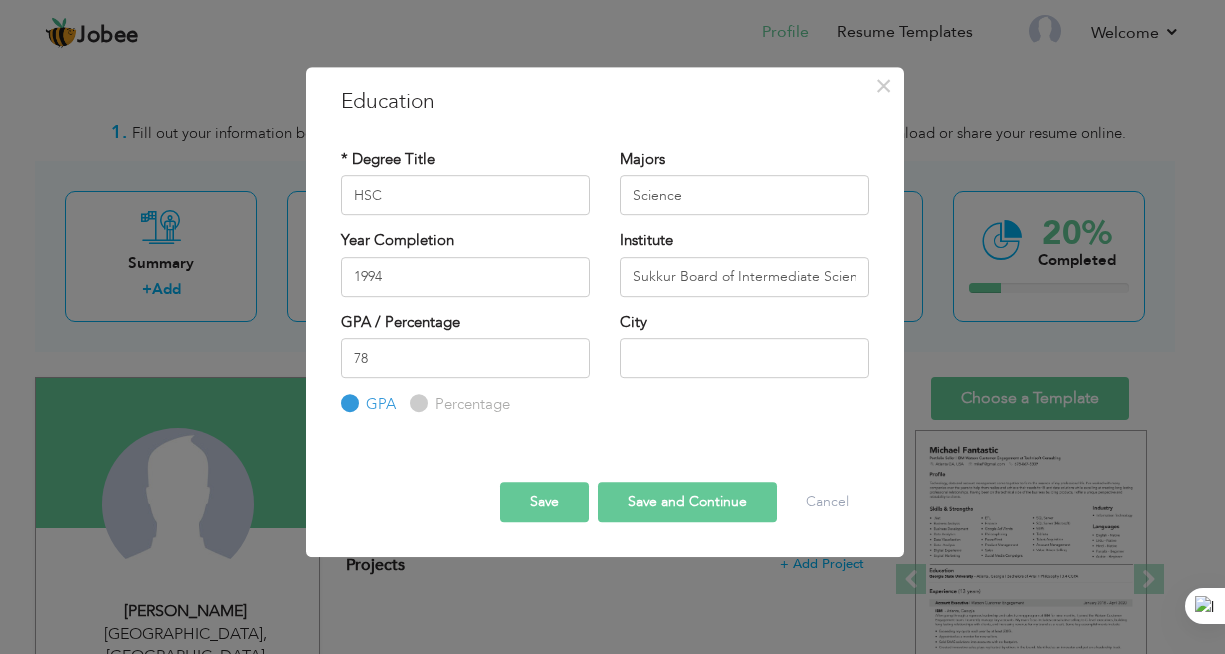 radio on "true" 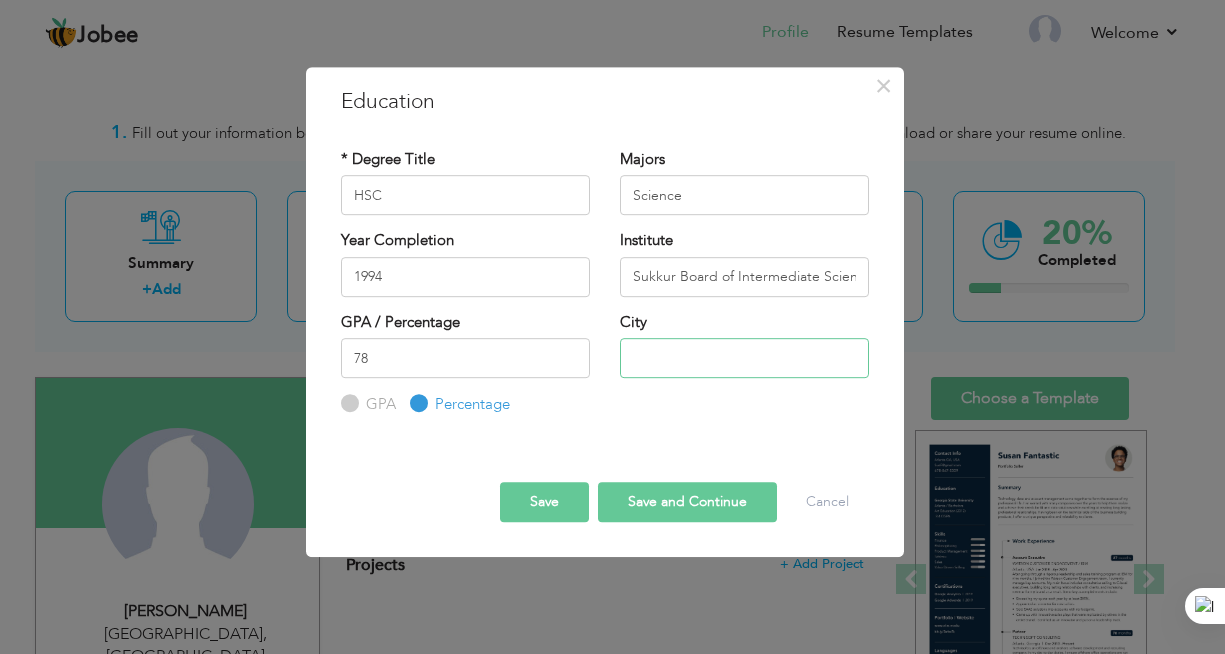 click at bounding box center [744, 358] 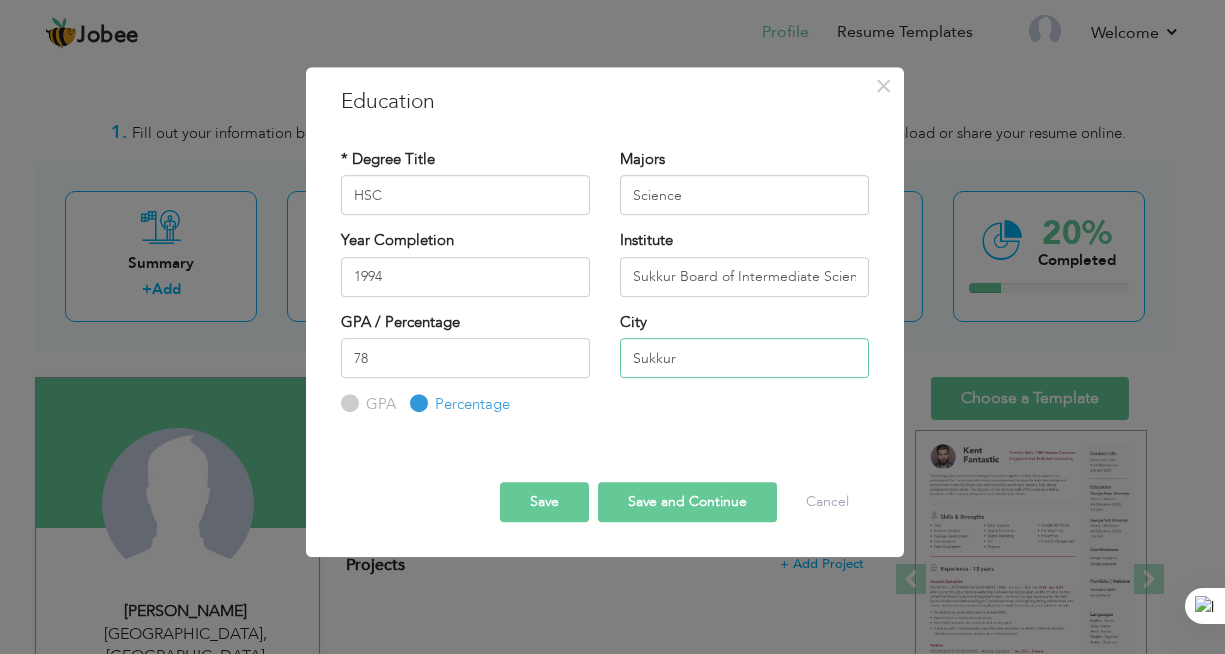 type on "Sukkur" 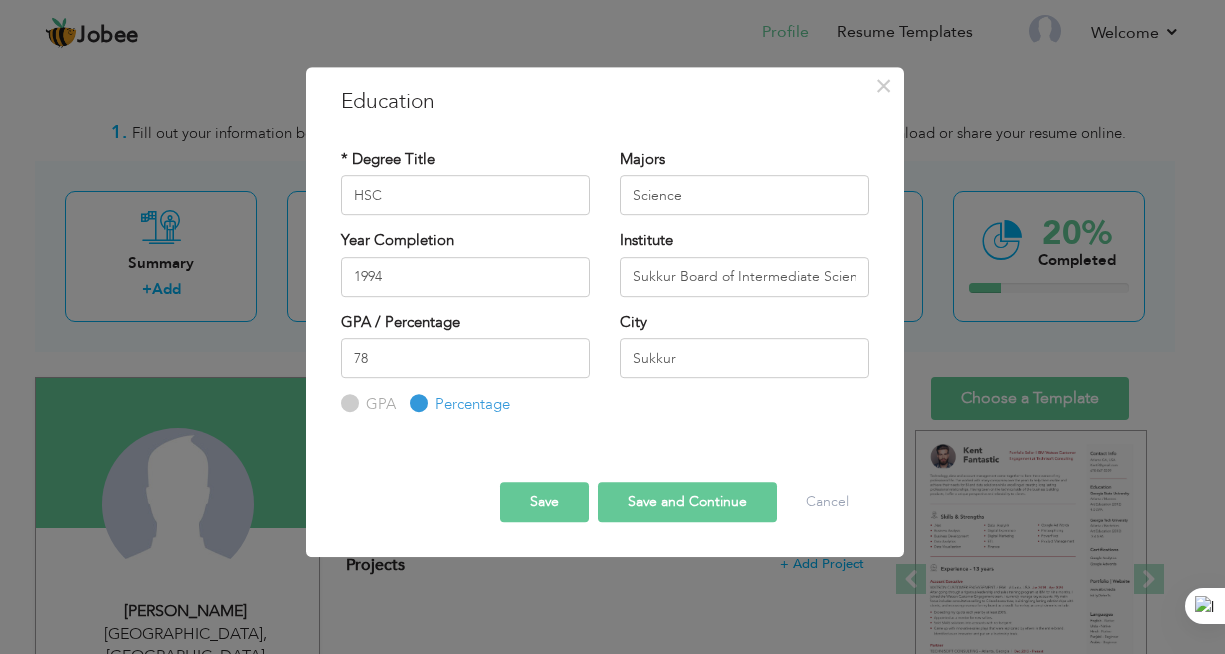 click on "Save and Continue" at bounding box center (687, 502) 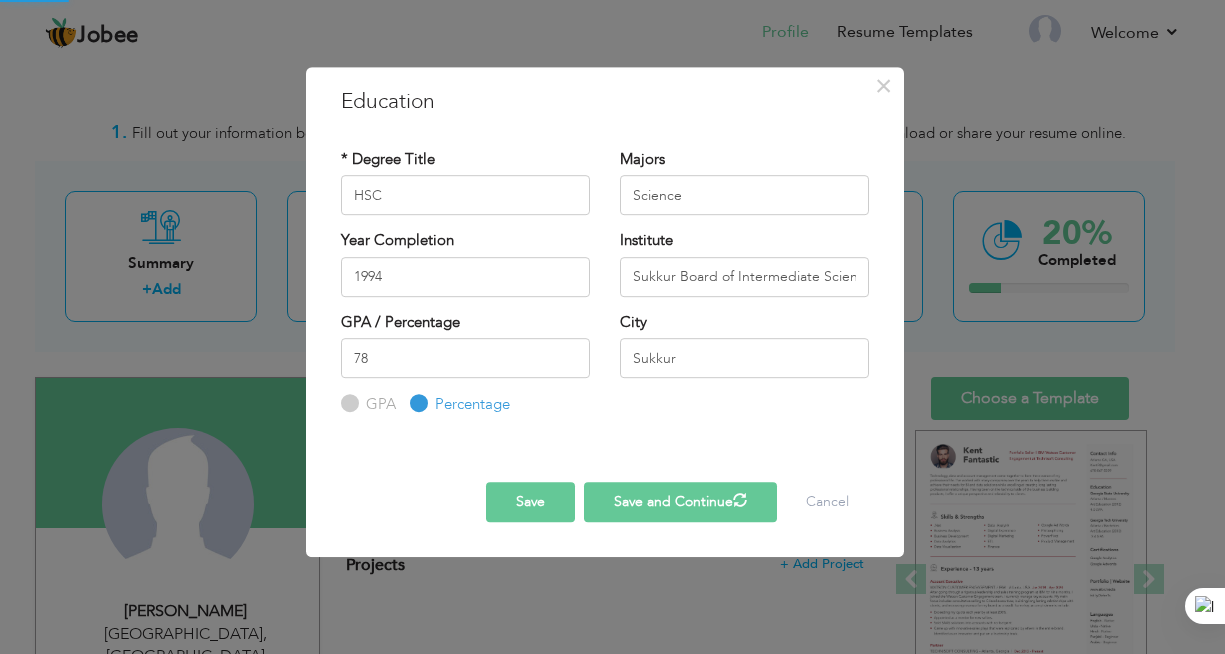 type 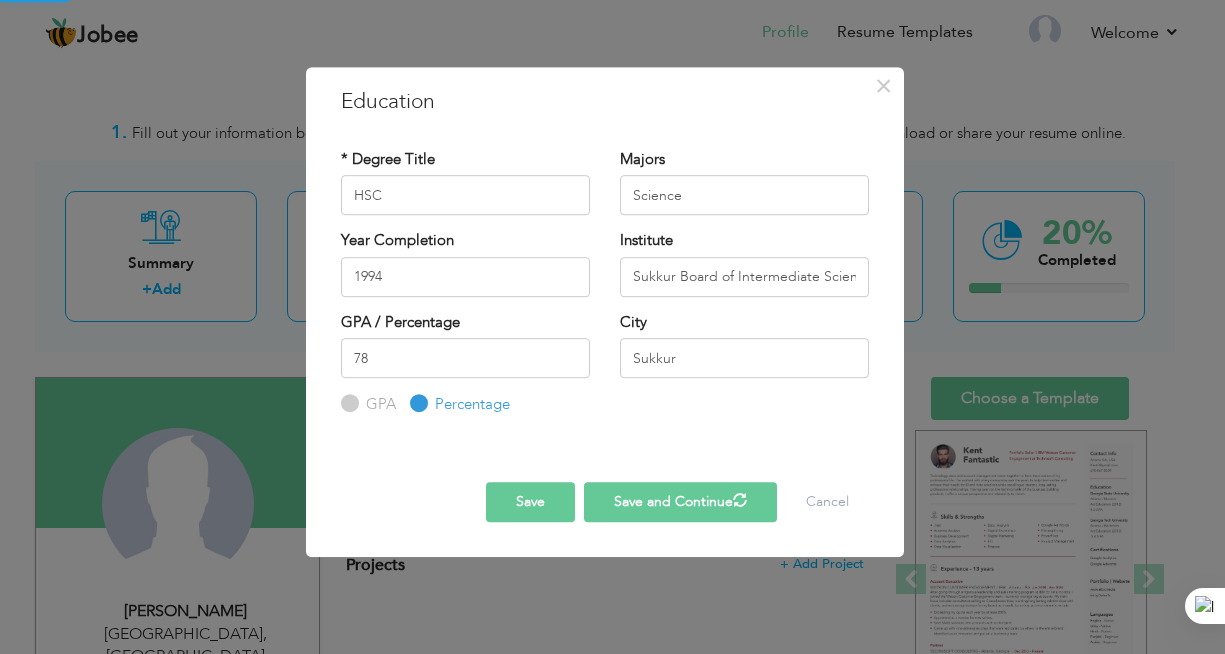 type 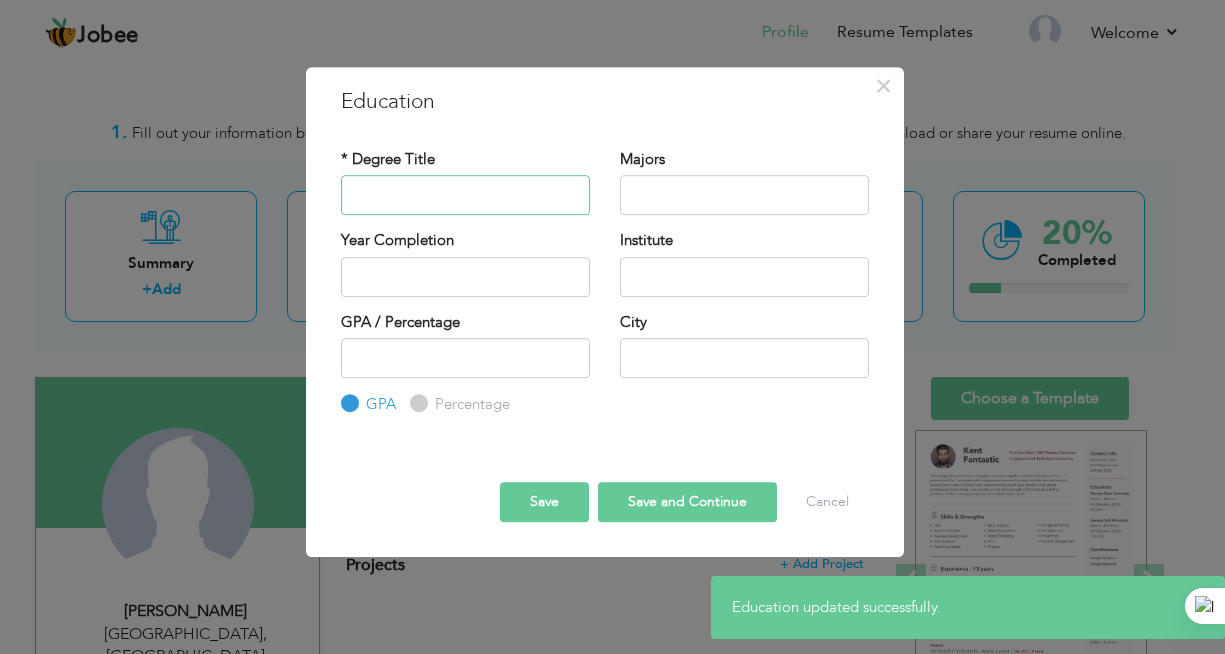 click at bounding box center (465, 195) 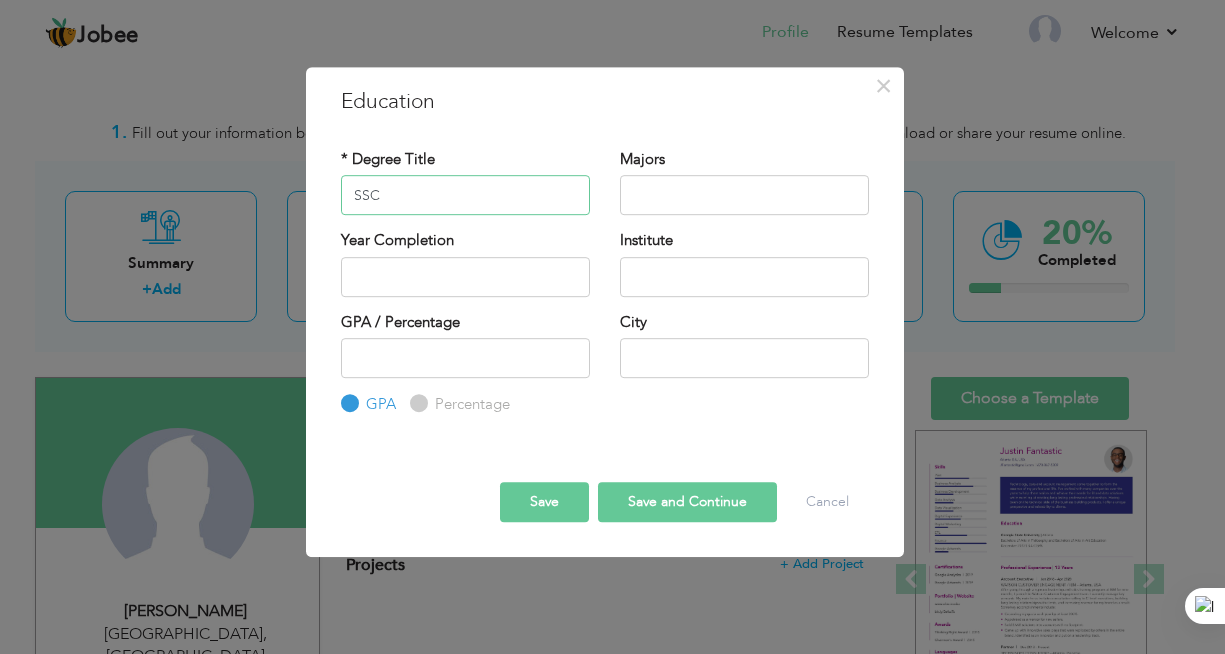 type on "SSC" 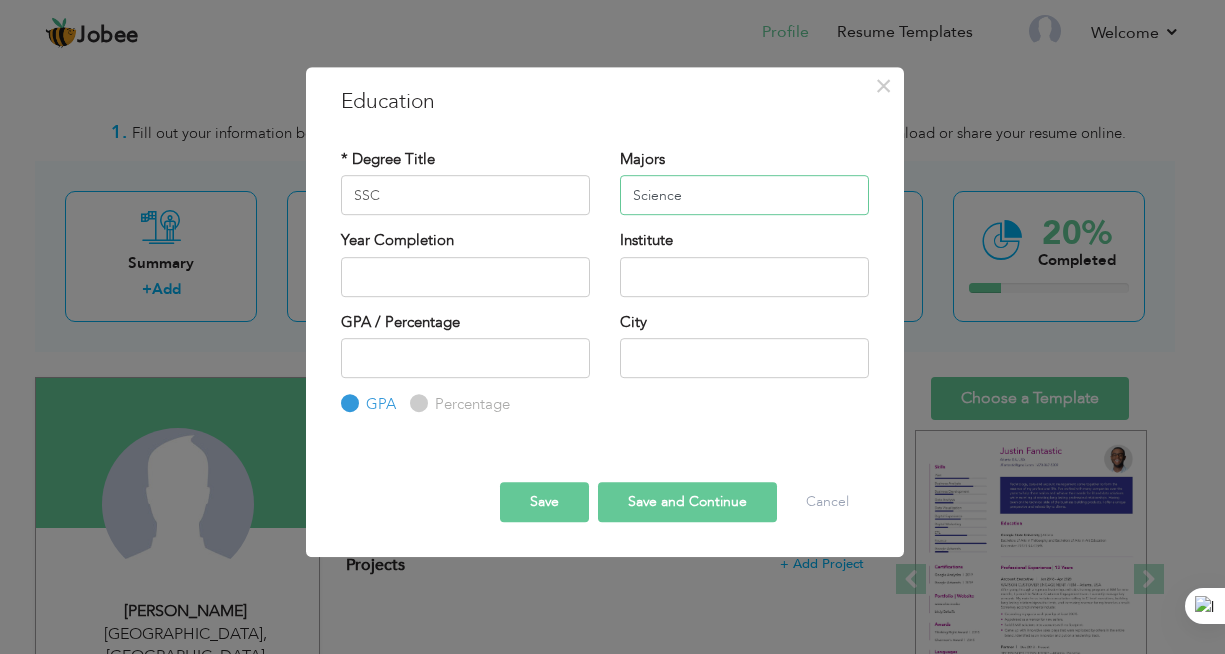 type on "Science" 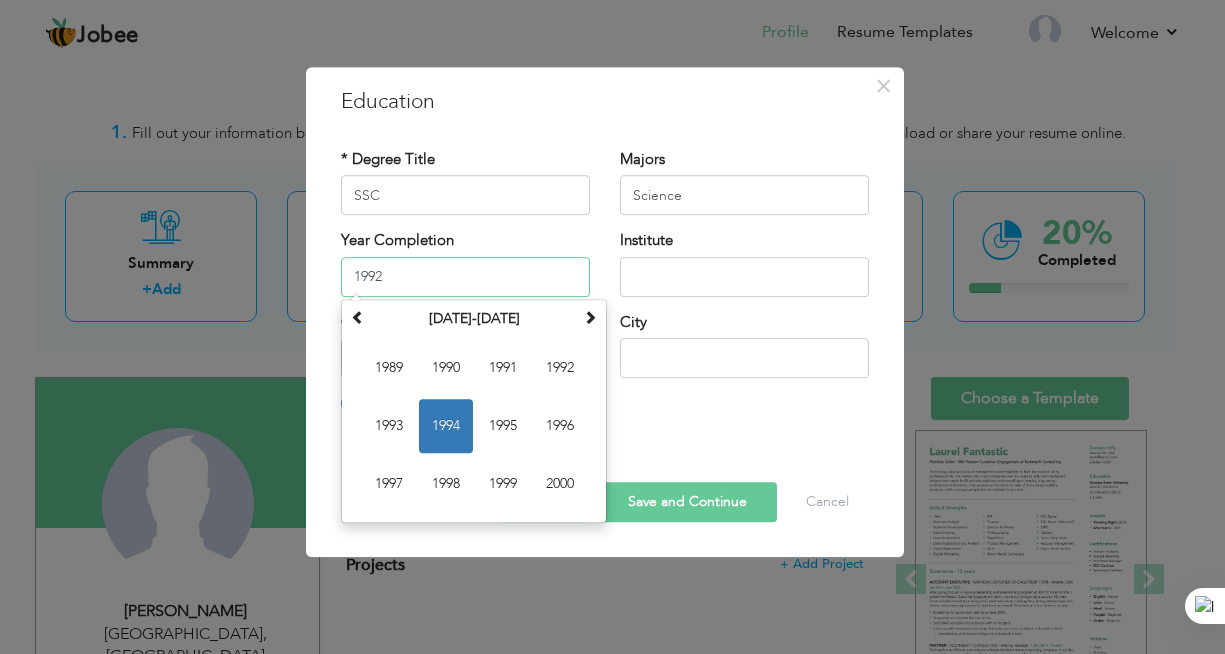 type on "1992" 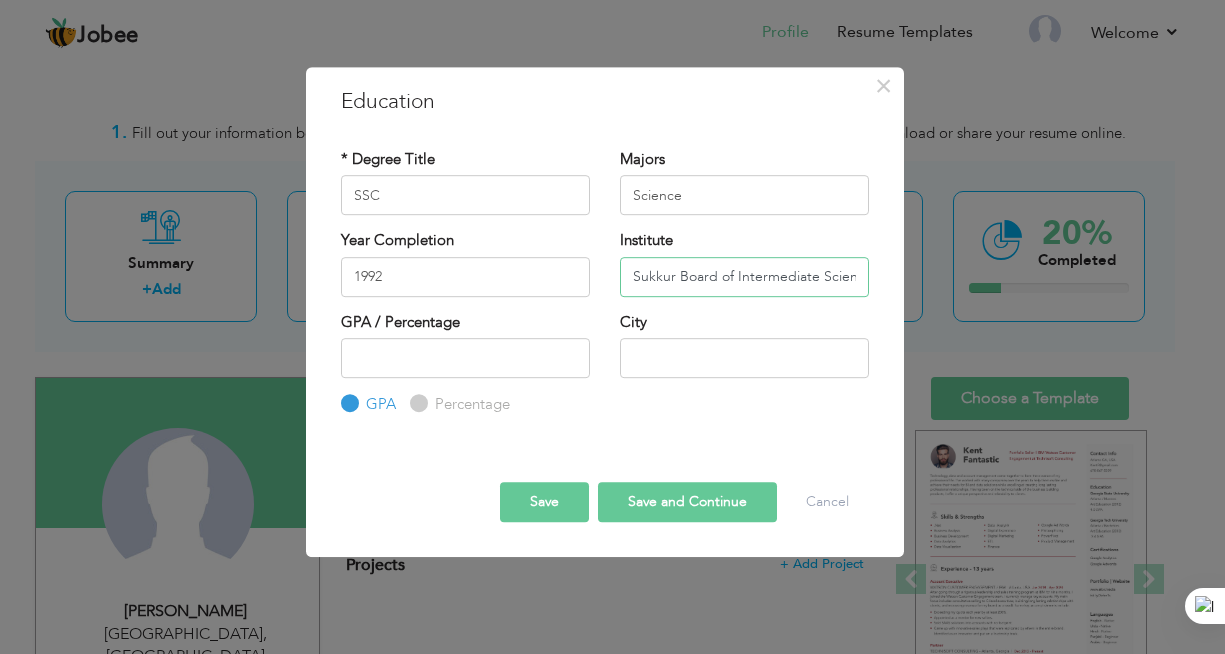 scroll, scrollTop: 0, scrollLeft: 10, axis: horizontal 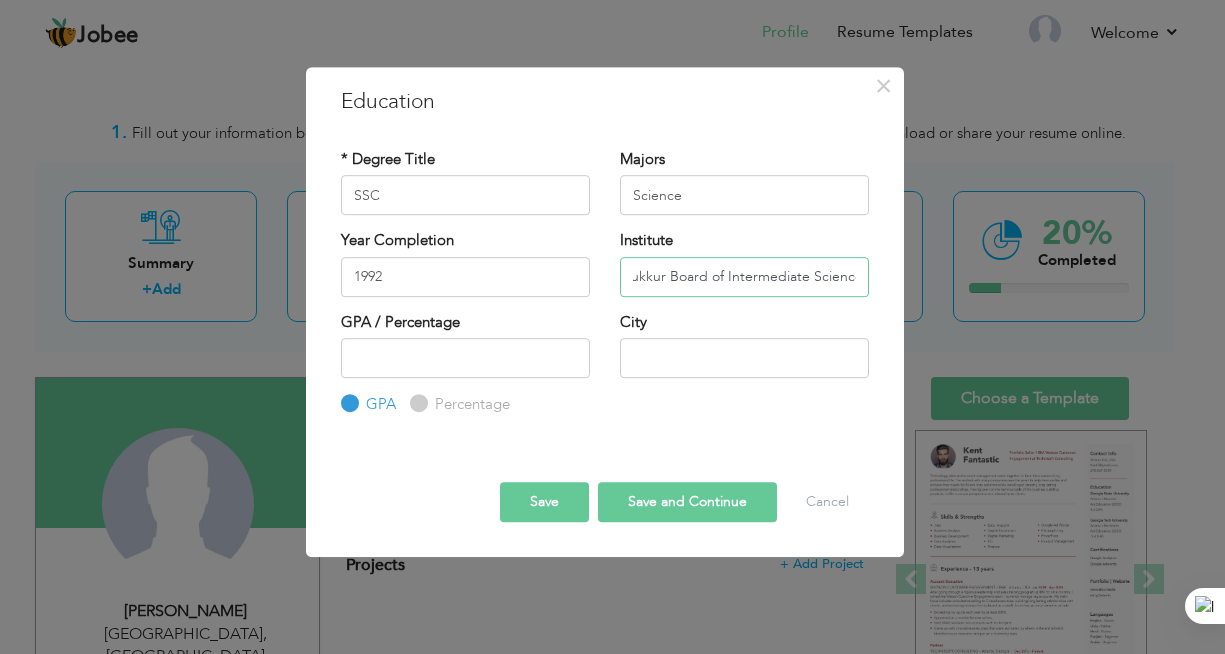 type on "Sukkur Board of Intermediate Science" 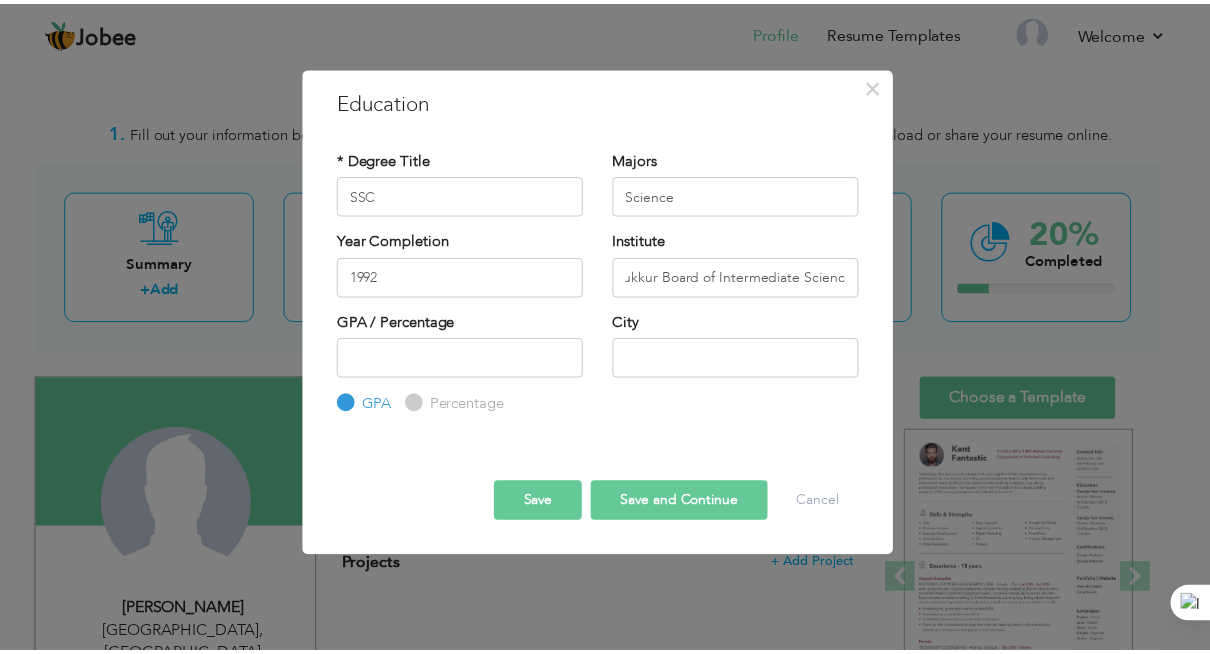 scroll, scrollTop: 0, scrollLeft: 0, axis: both 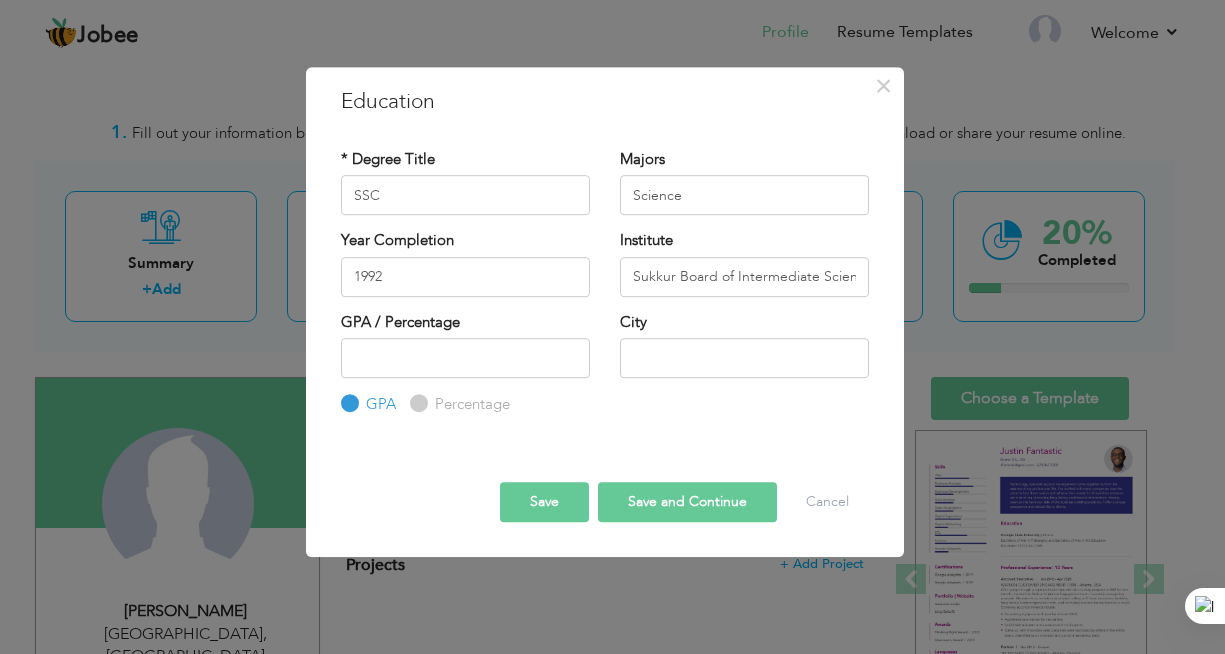 click on "Percentage" at bounding box center [470, 404] 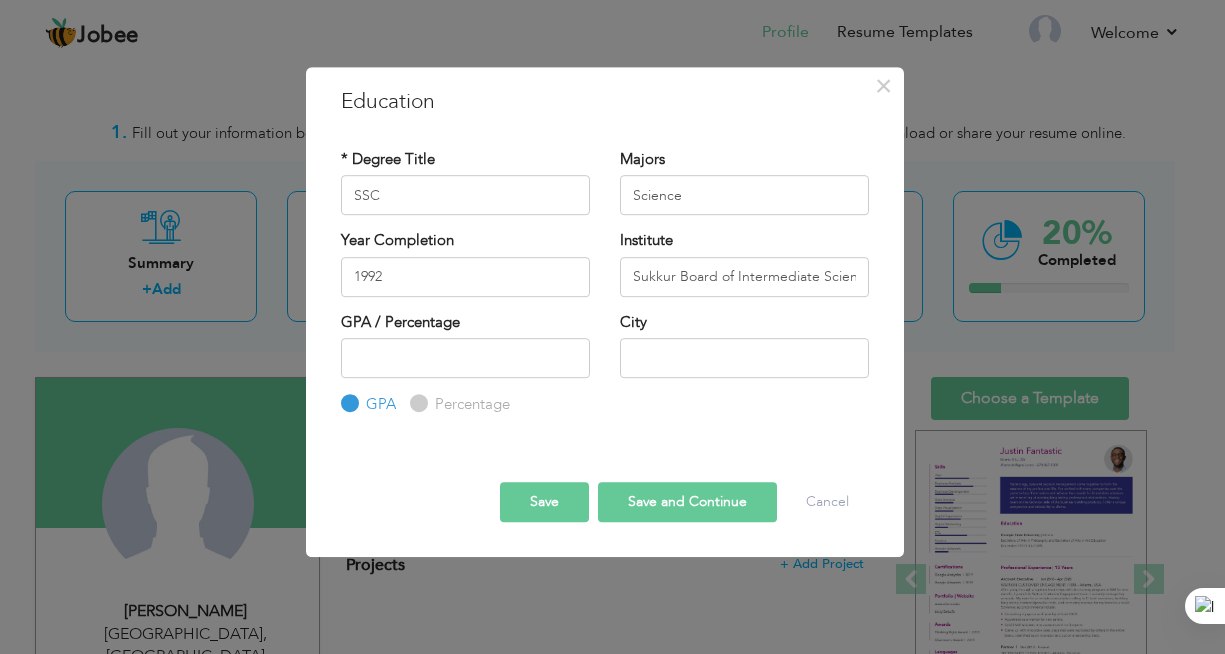 click on "Percentage" at bounding box center [416, 404] 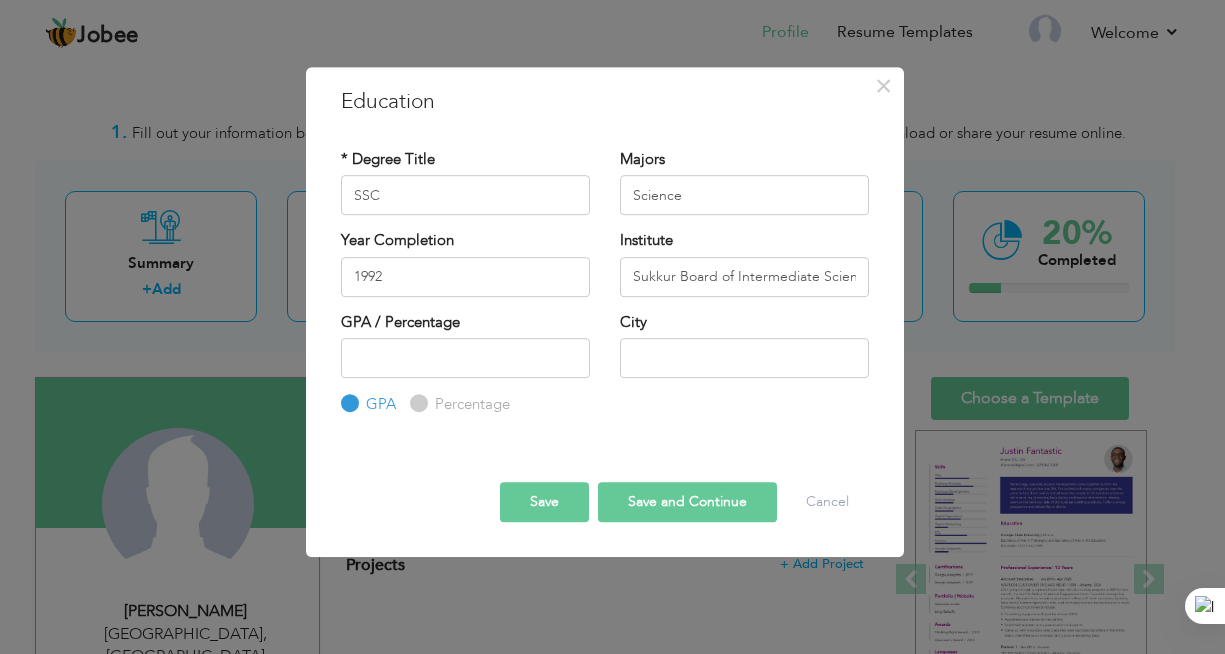 radio on "true" 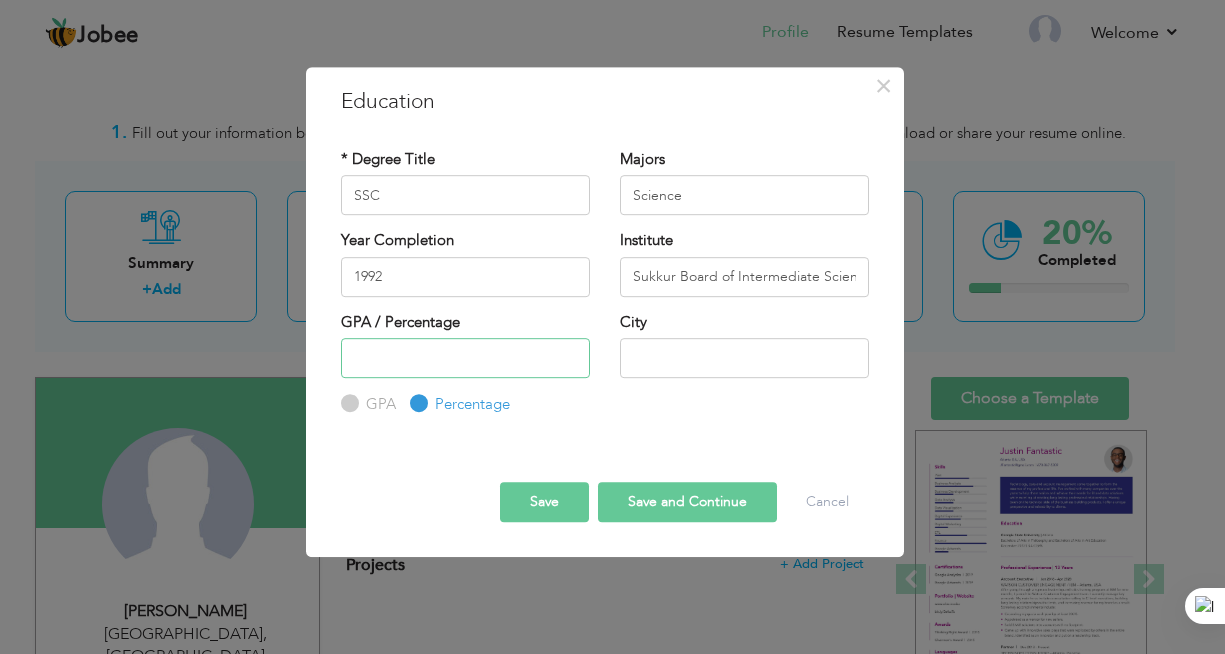 click at bounding box center [465, 358] 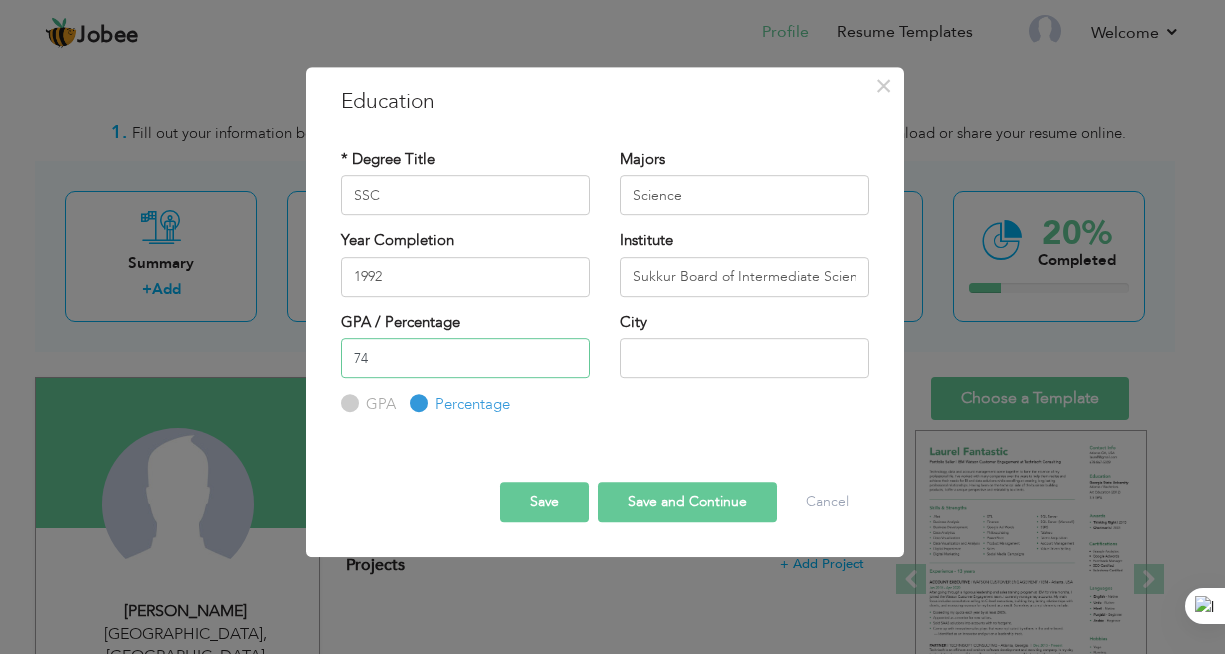type on "74" 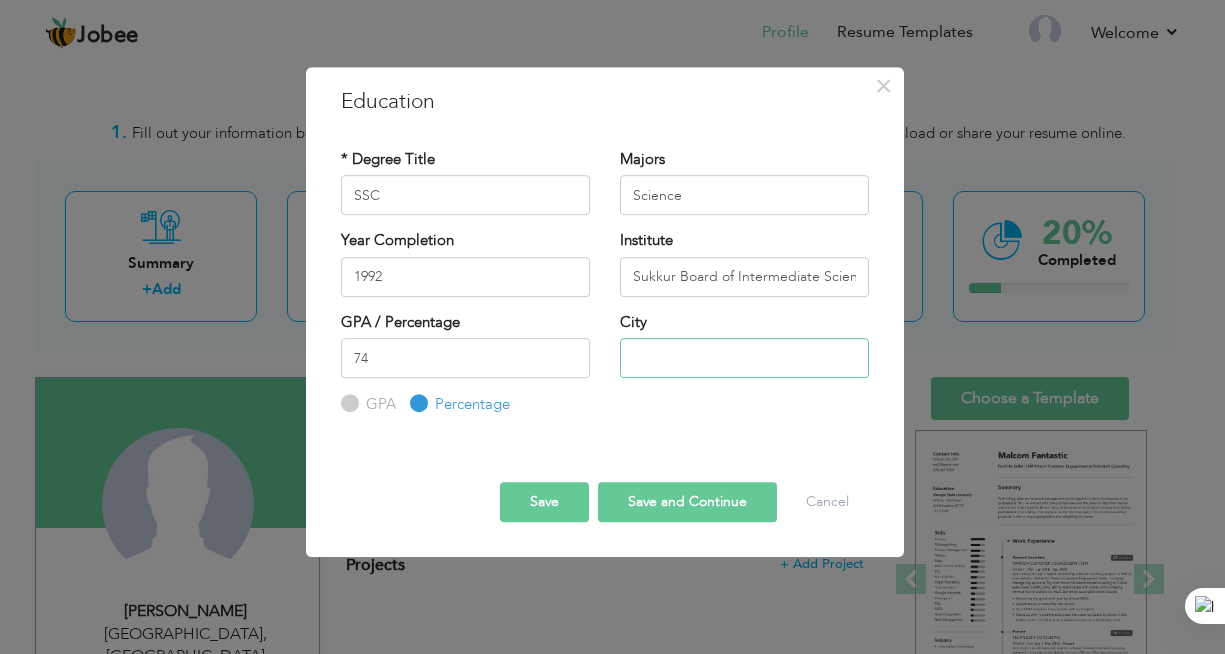 click at bounding box center [744, 358] 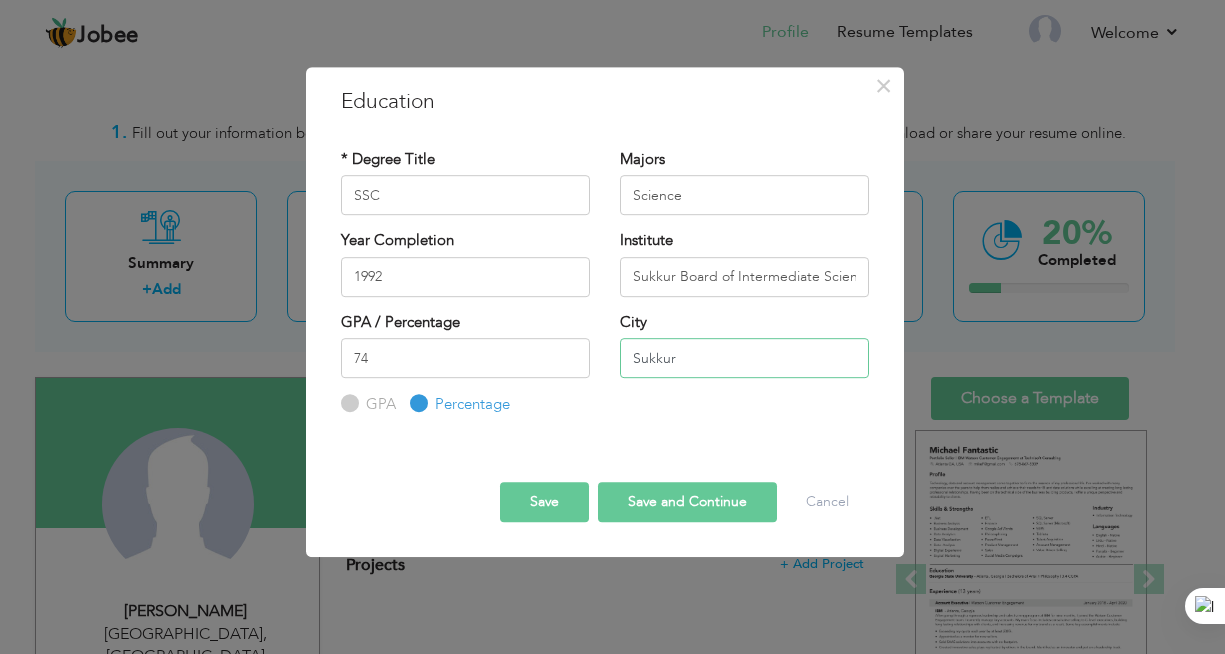 type on "Sukkur" 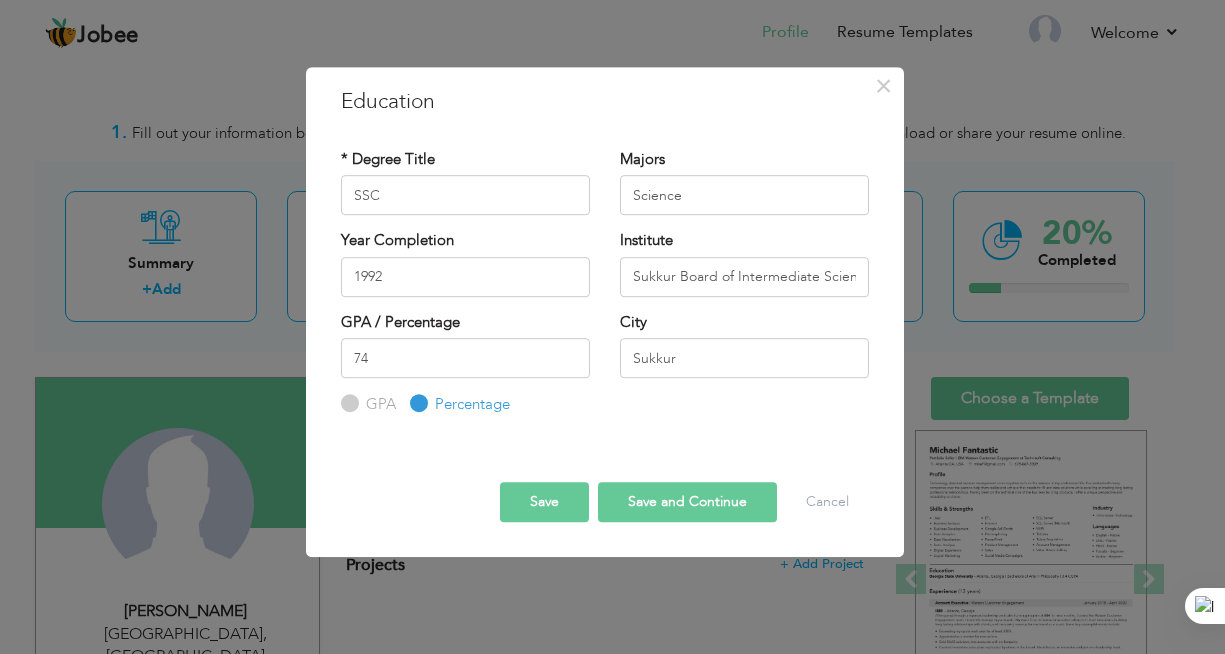 click on "Save" at bounding box center [544, 502] 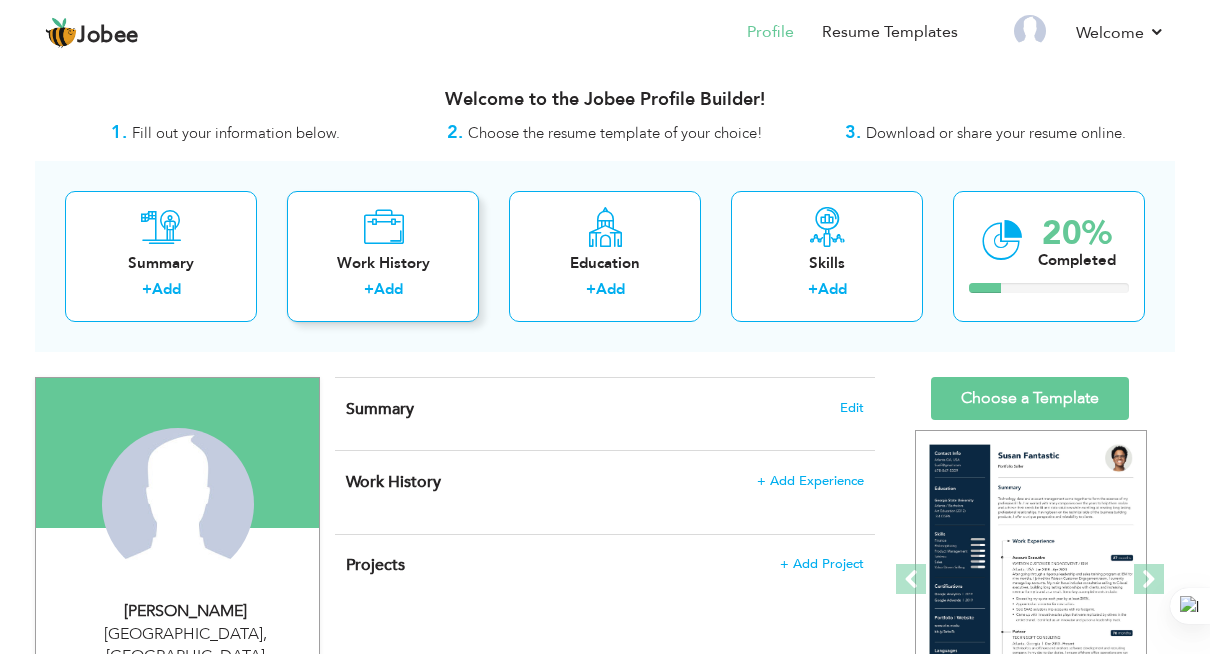 click on "Add" at bounding box center [388, 289] 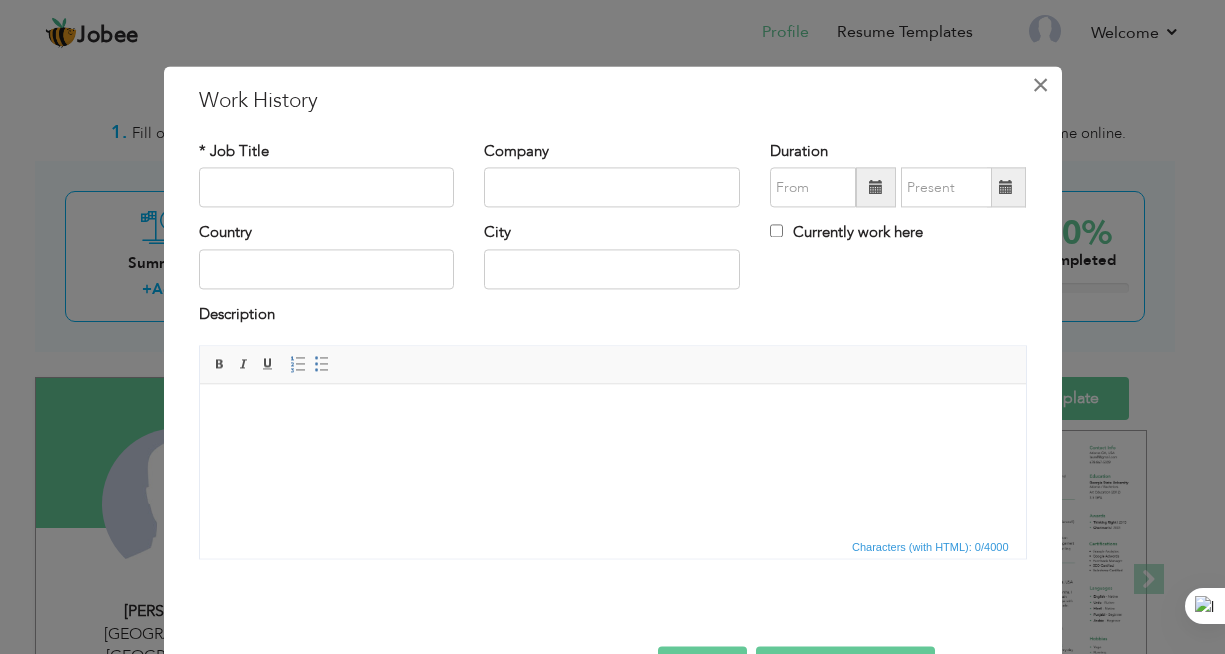 click on "×" at bounding box center [1040, 85] 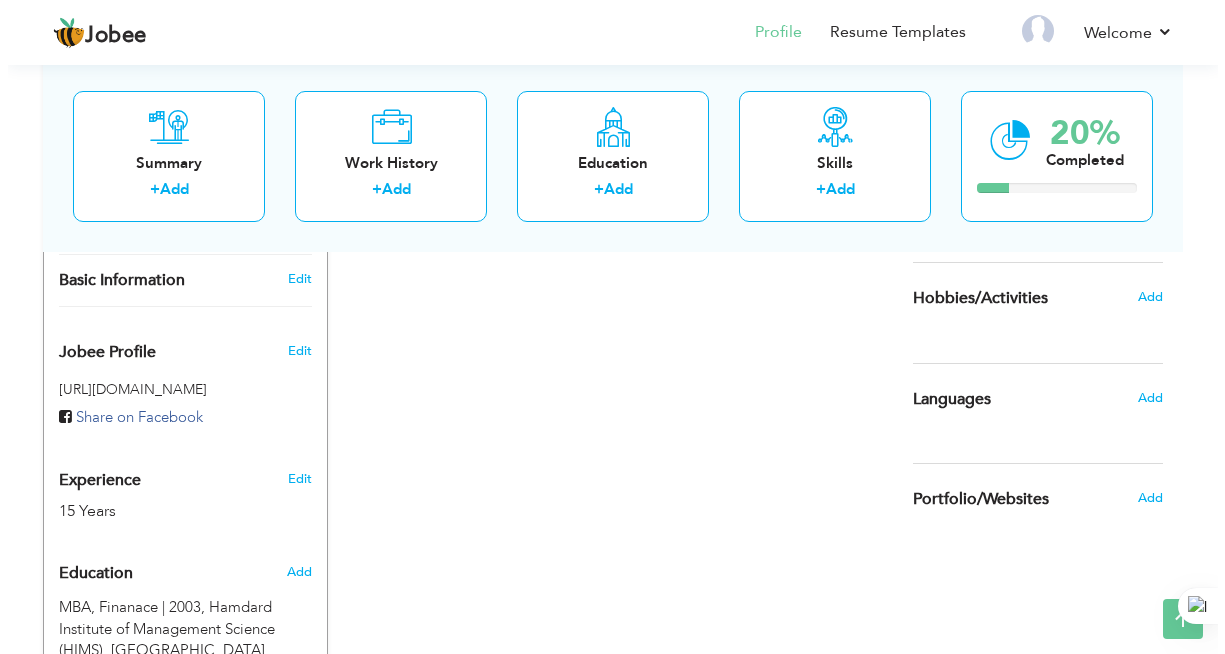 scroll, scrollTop: 600, scrollLeft: 0, axis: vertical 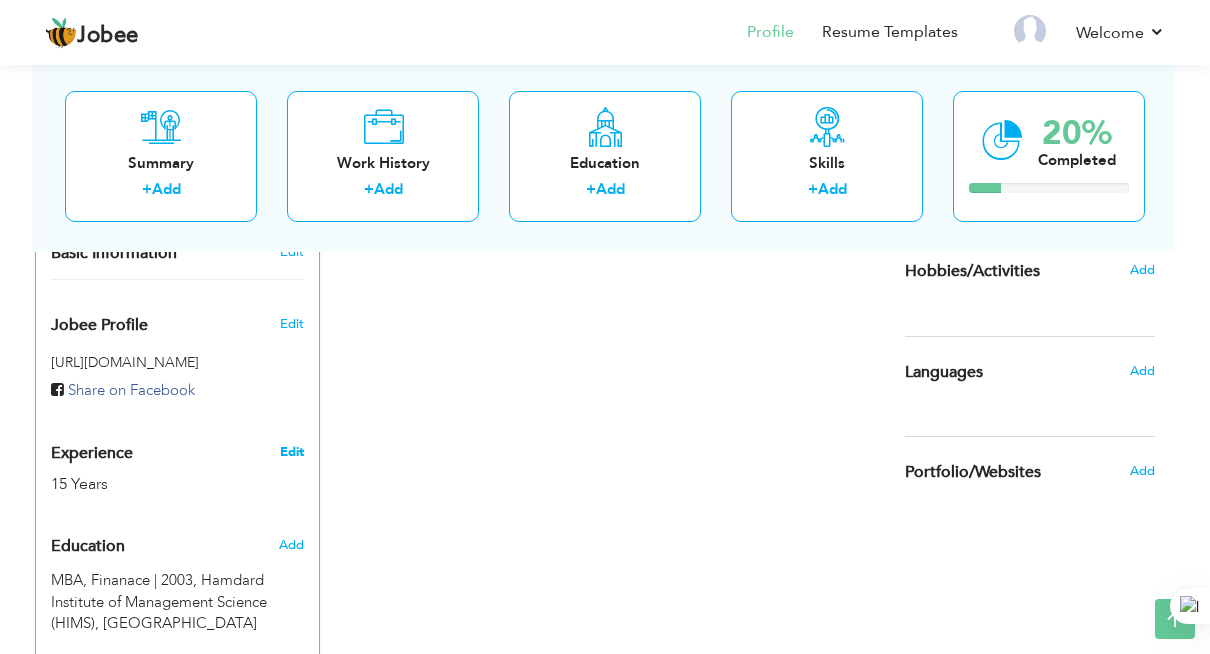 click on "Edit" at bounding box center [292, 452] 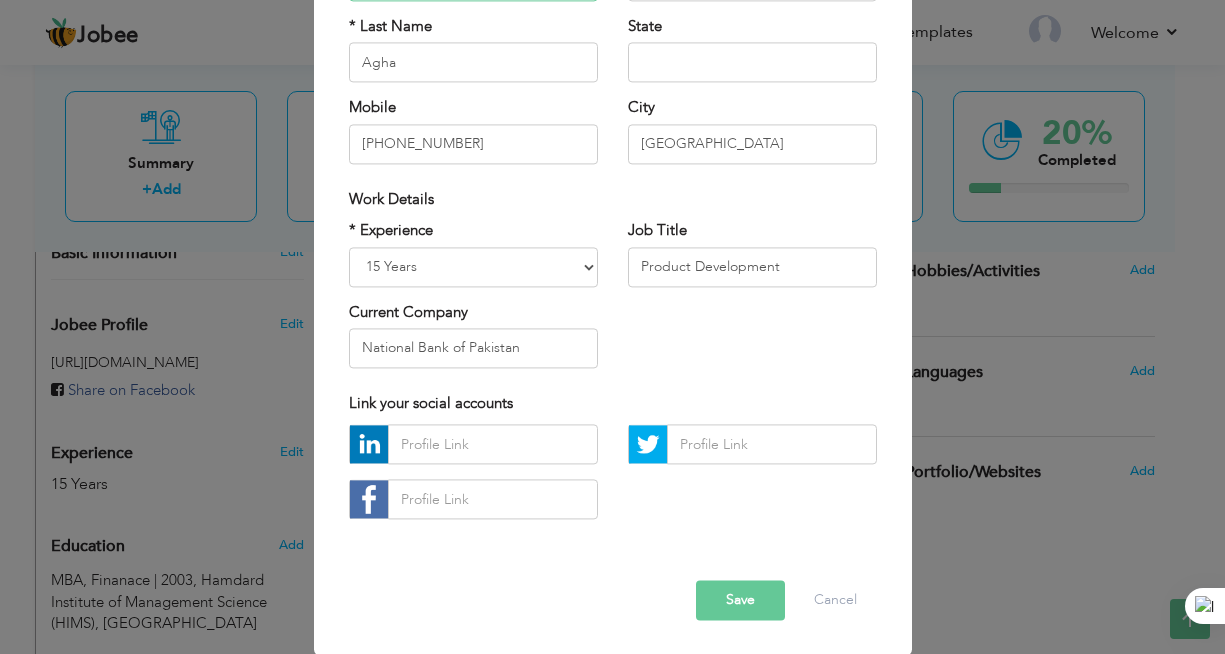 scroll, scrollTop: 250, scrollLeft: 0, axis: vertical 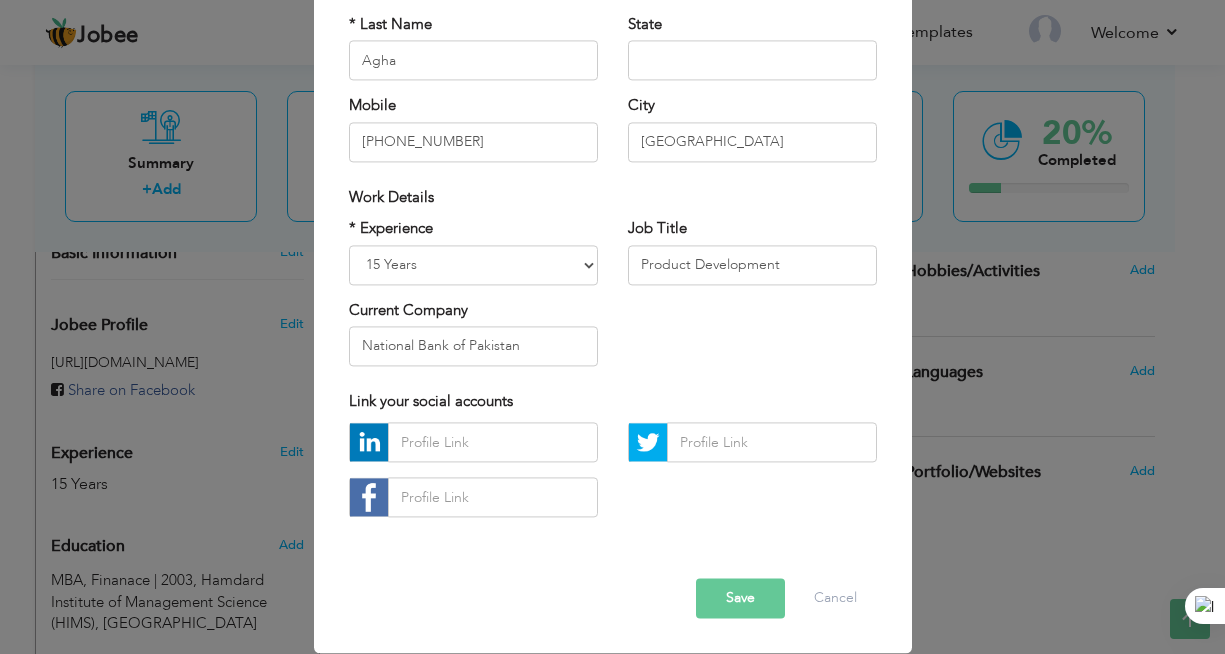 click on "Save" at bounding box center (740, 599) 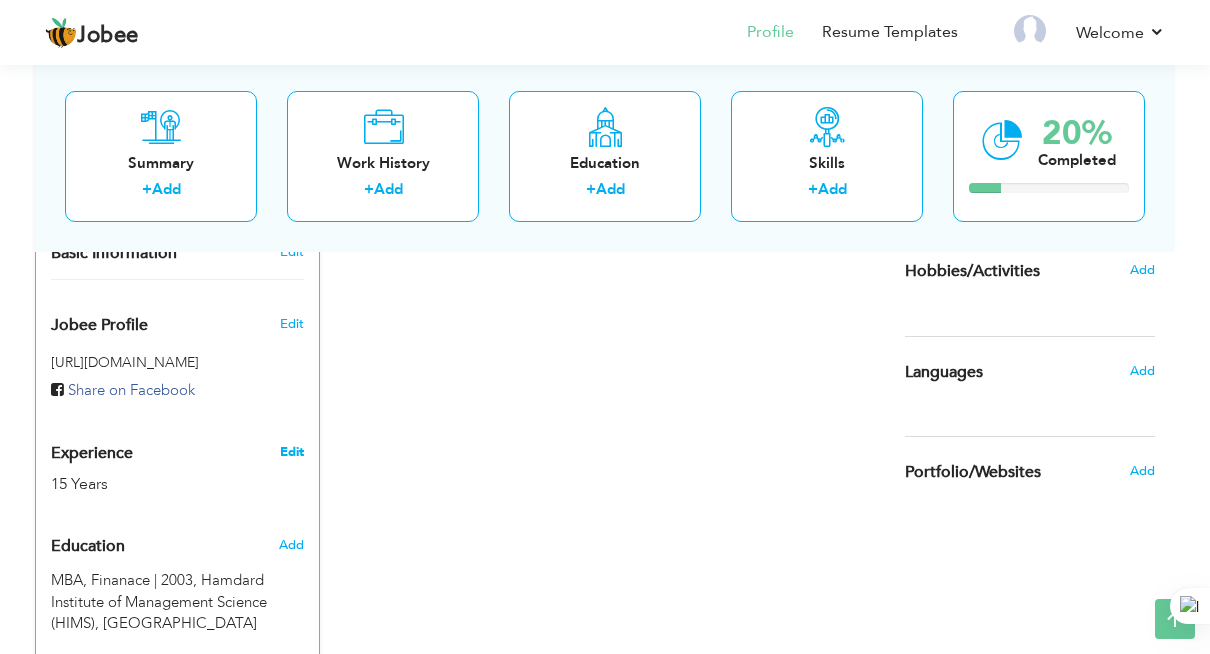 click on "Edit" at bounding box center [292, 452] 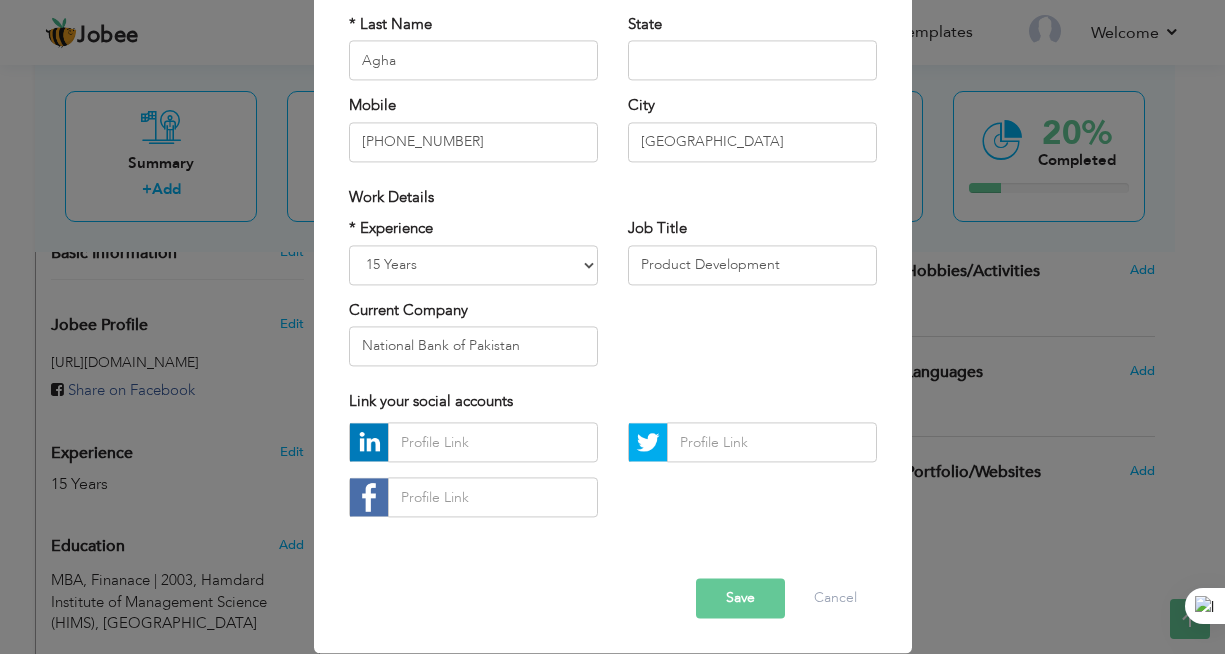 scroll, scrollTop: 0, scrollLeft: 0, axis: both 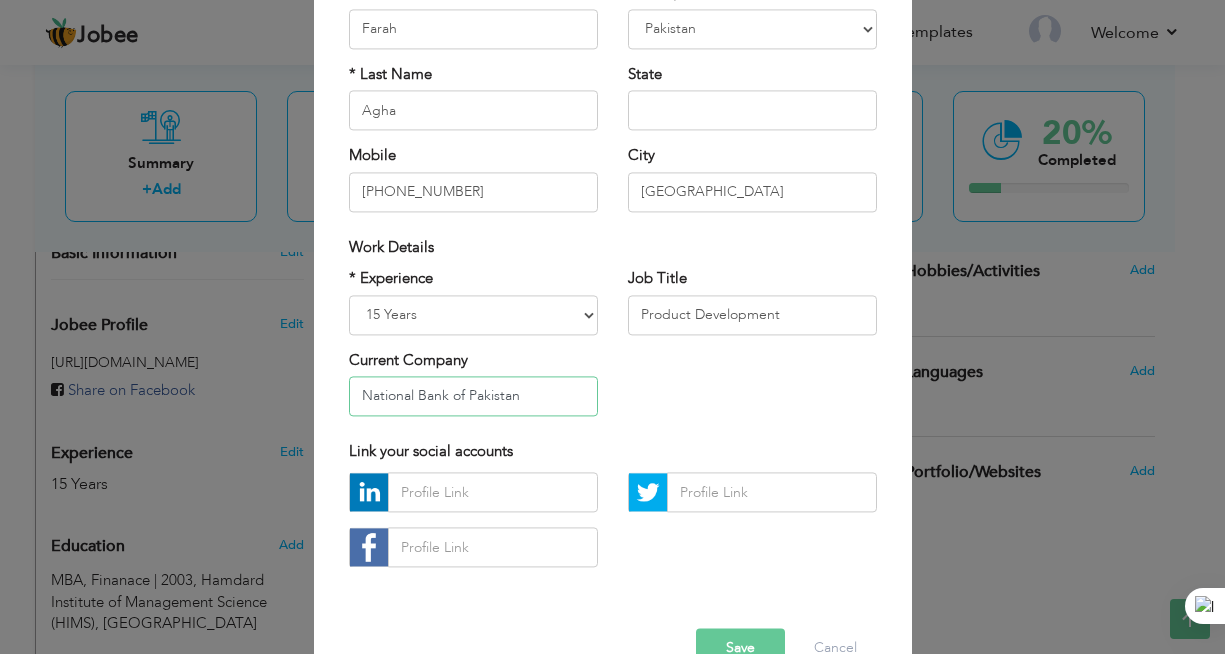 click on "National Bank of Pakistan" at bounding box center [473, 396] 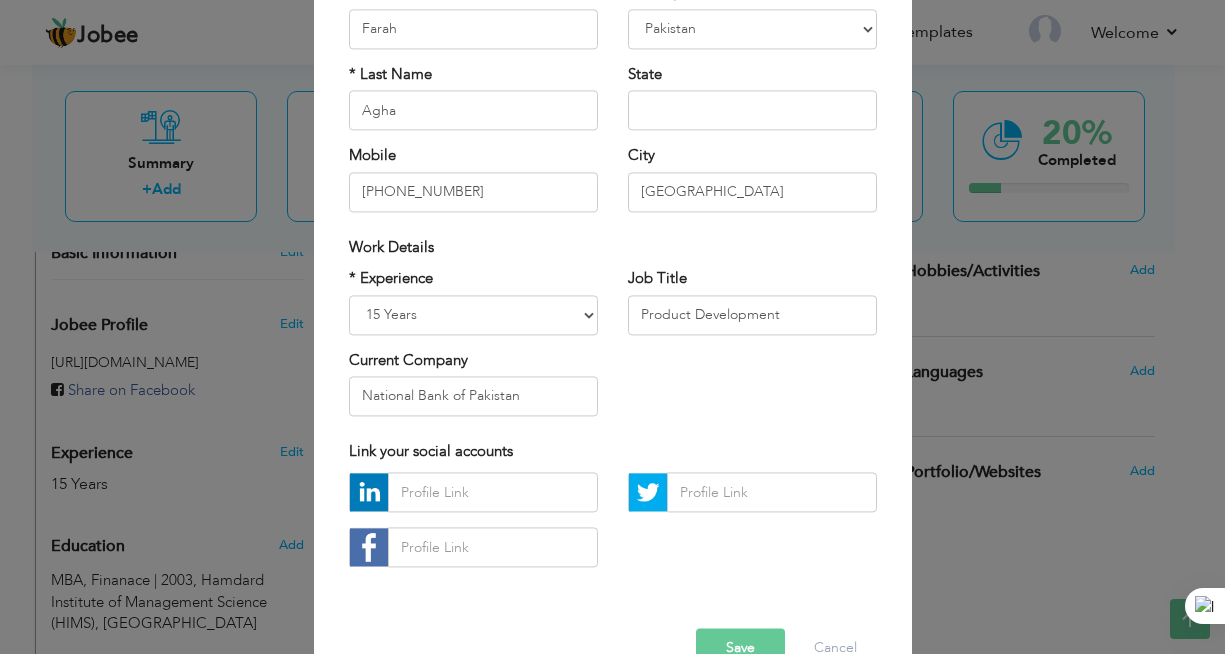 click on "* Experience
Entry Level Less than 1 Year 1 Year 2 Years 3 Years 4 Years 5 Years 6 Years 7 Years 8 Years 9 Years 10 Years 11 Years 12 Years 13 Years 14 Years 15 Years 16 Years 17 Years 18 Years 19 Years 20 Years 21 Years 22 Years 23 Years 24 Years 25 Years 26 Years 27 Years 28 Years 29 Years 30 Years 31 Years 32 Years 33 Years 34 Years 35 Years More than 35 Years
Current Company
National Bank of Pakistan
Job Title" at bounding box center (613, 350) 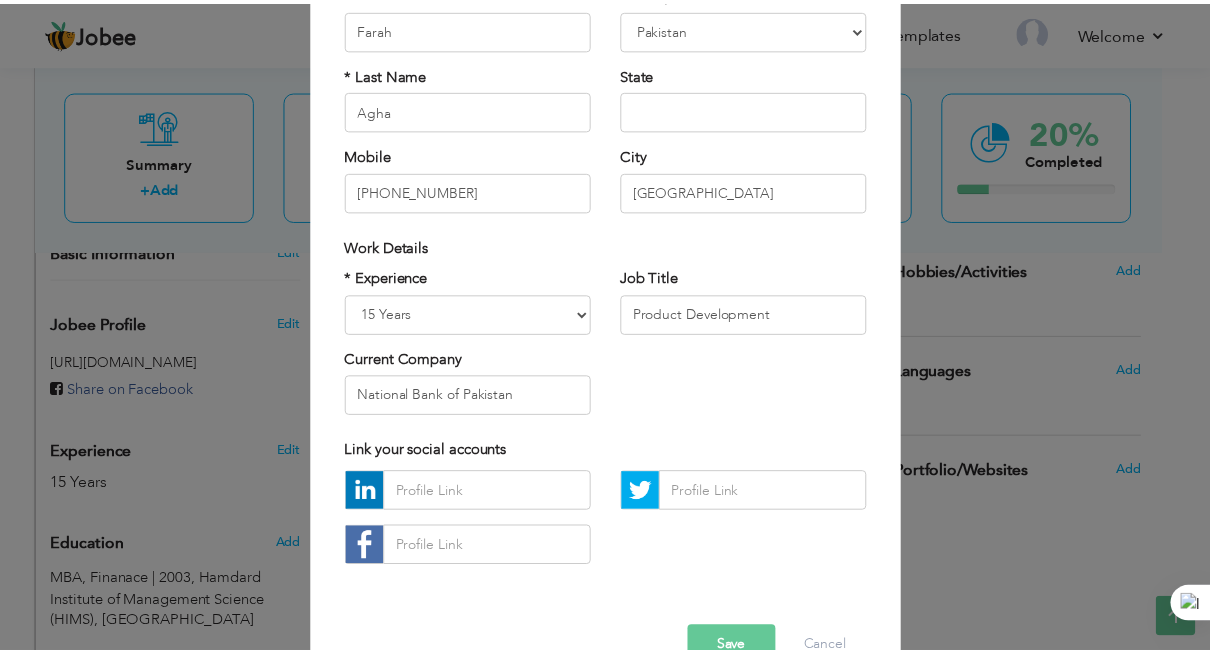 scroll, scrollTop: 250, scrollLeft: 0, axis: vertical 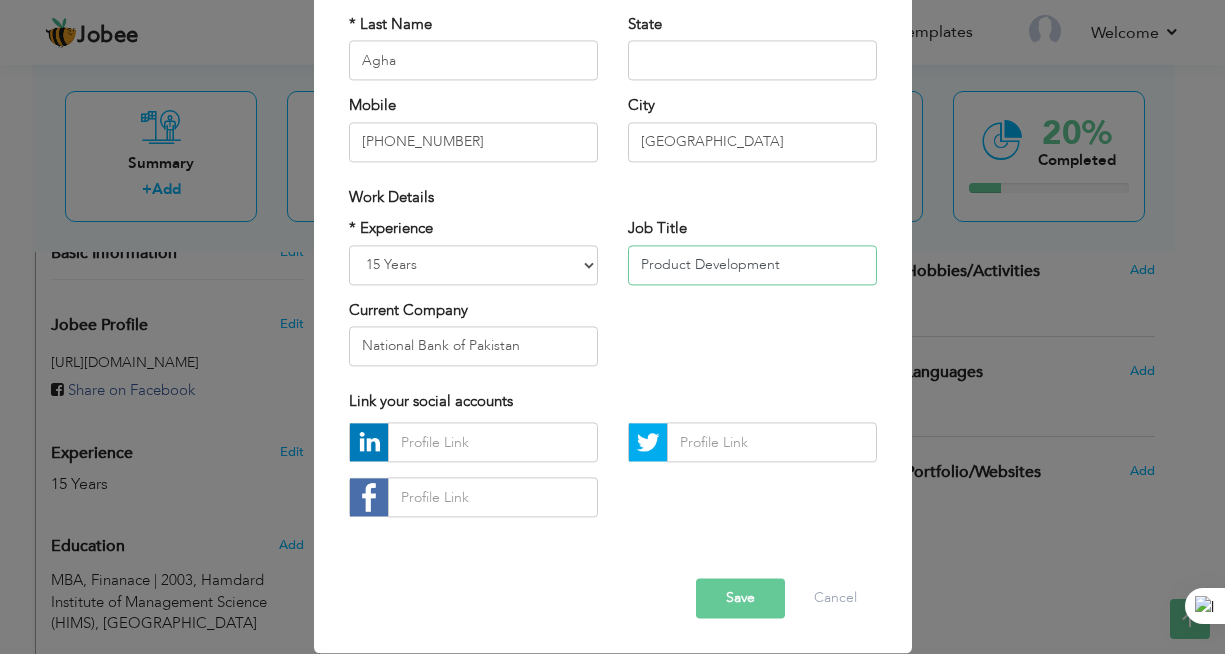click on "Product Development" at bounding box center [752, 265] 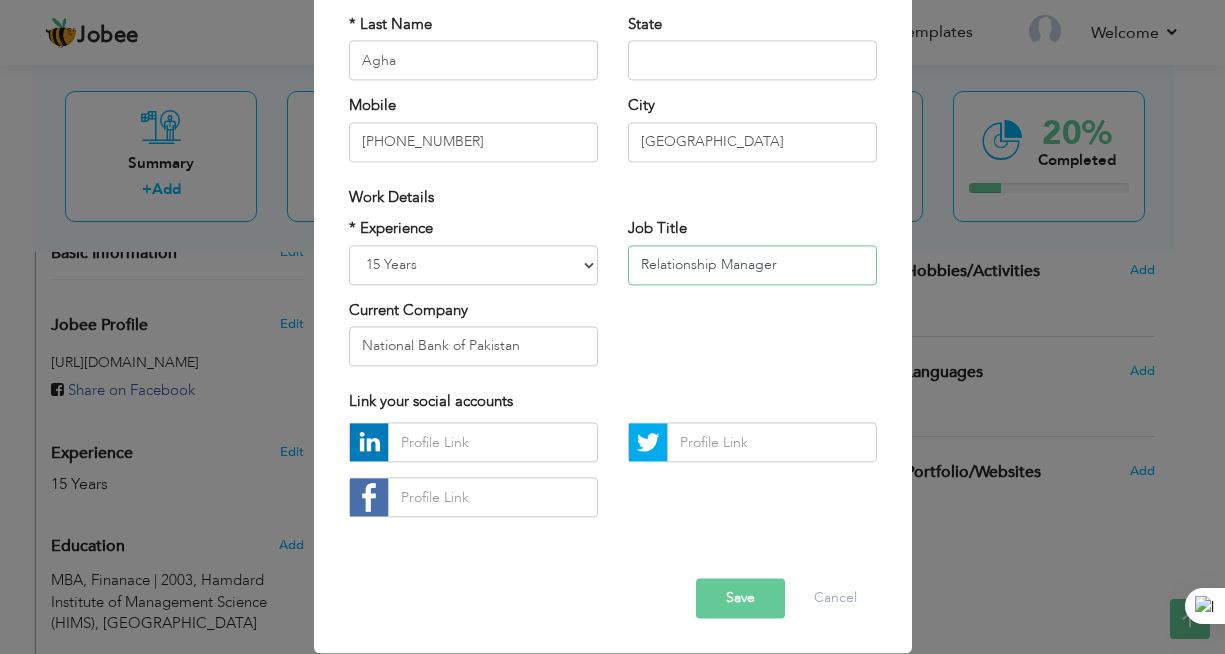 type on "Relationship Manager" 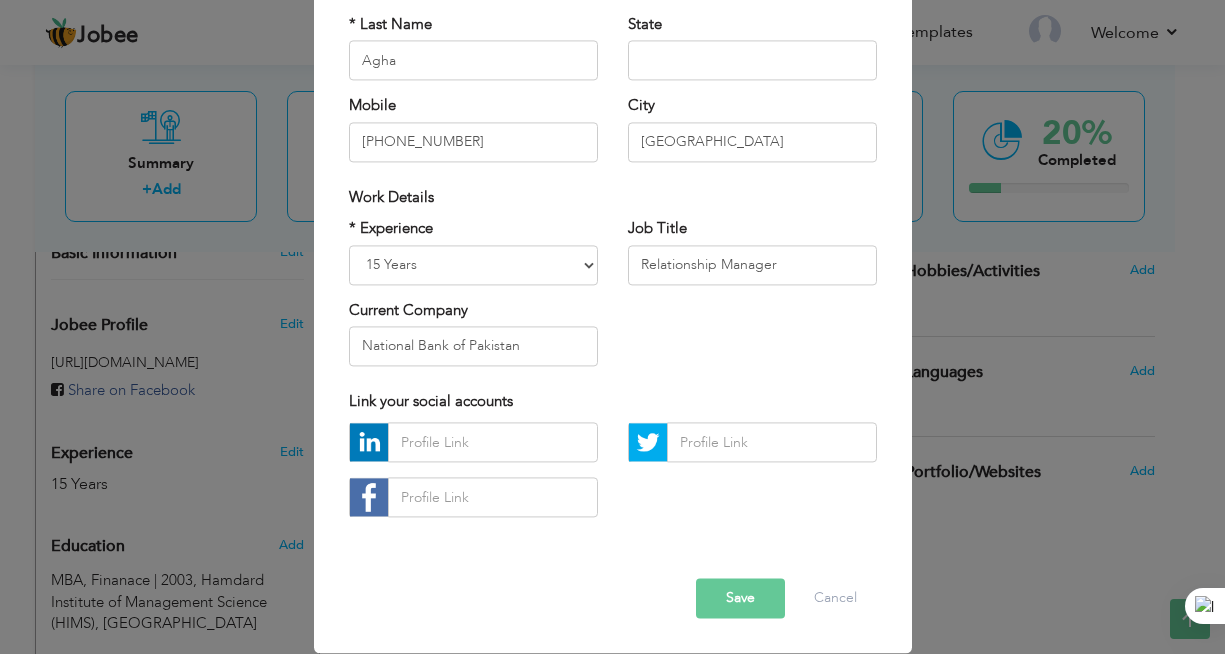 click on "Save" at bounding box center (740, 599) 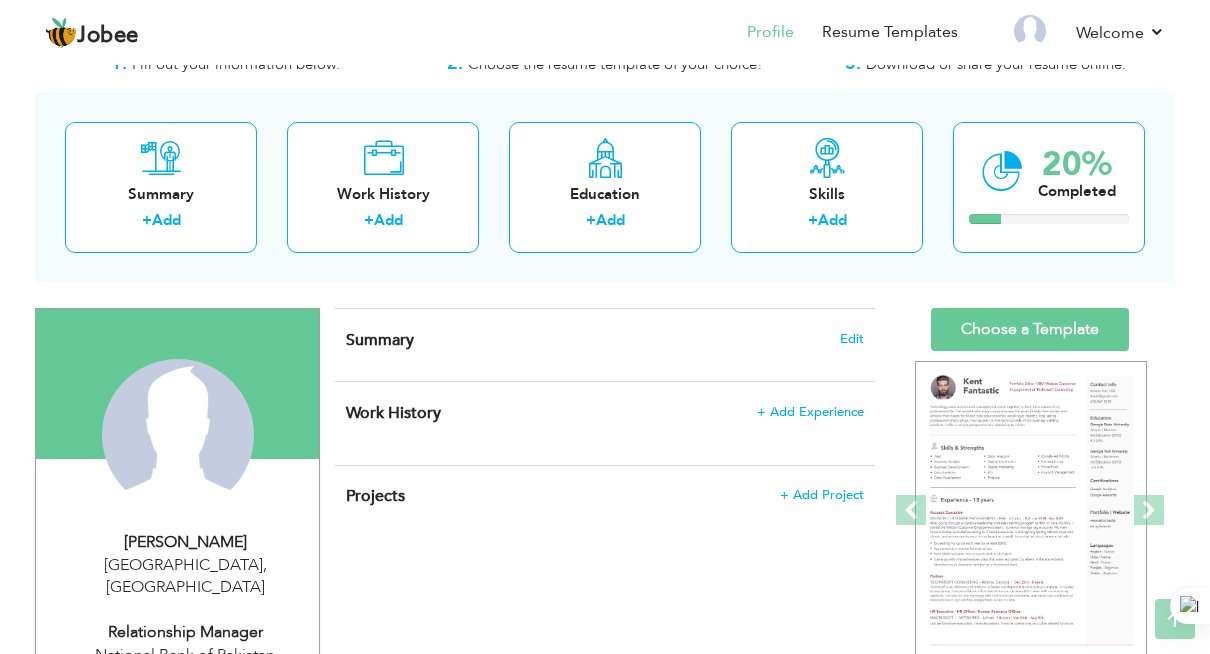 scroll, scrollTop: 62, scrollLeft: 0, axis: vertical 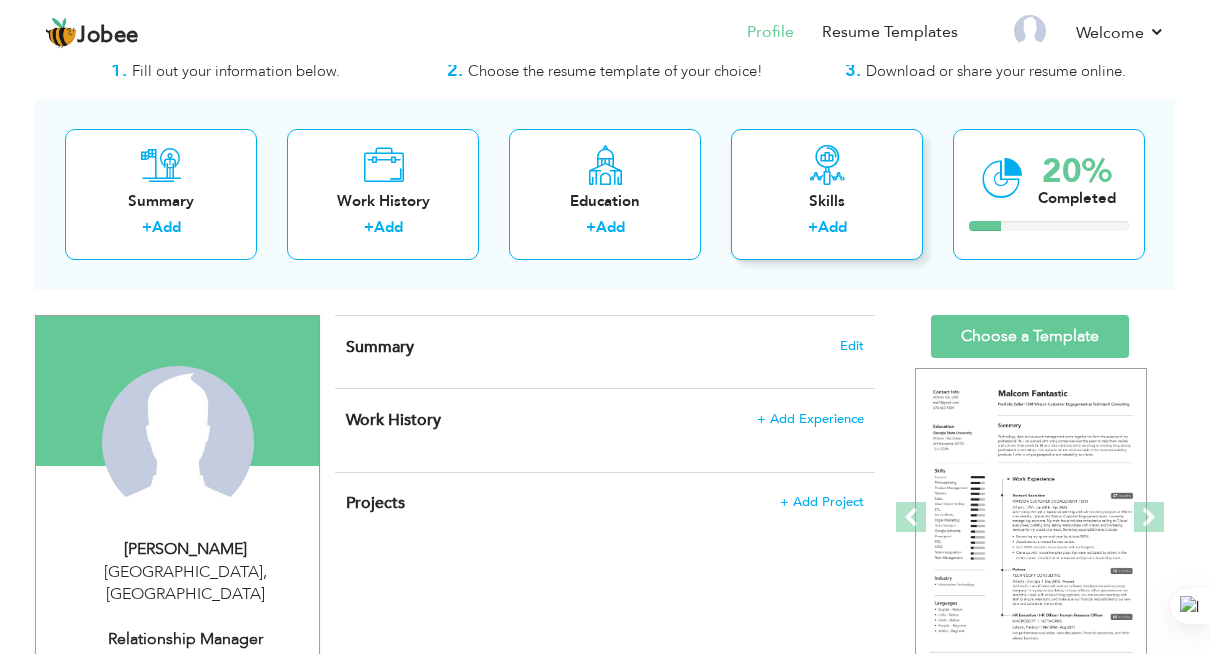 click on "Skills" at bounding box center [827, 201] 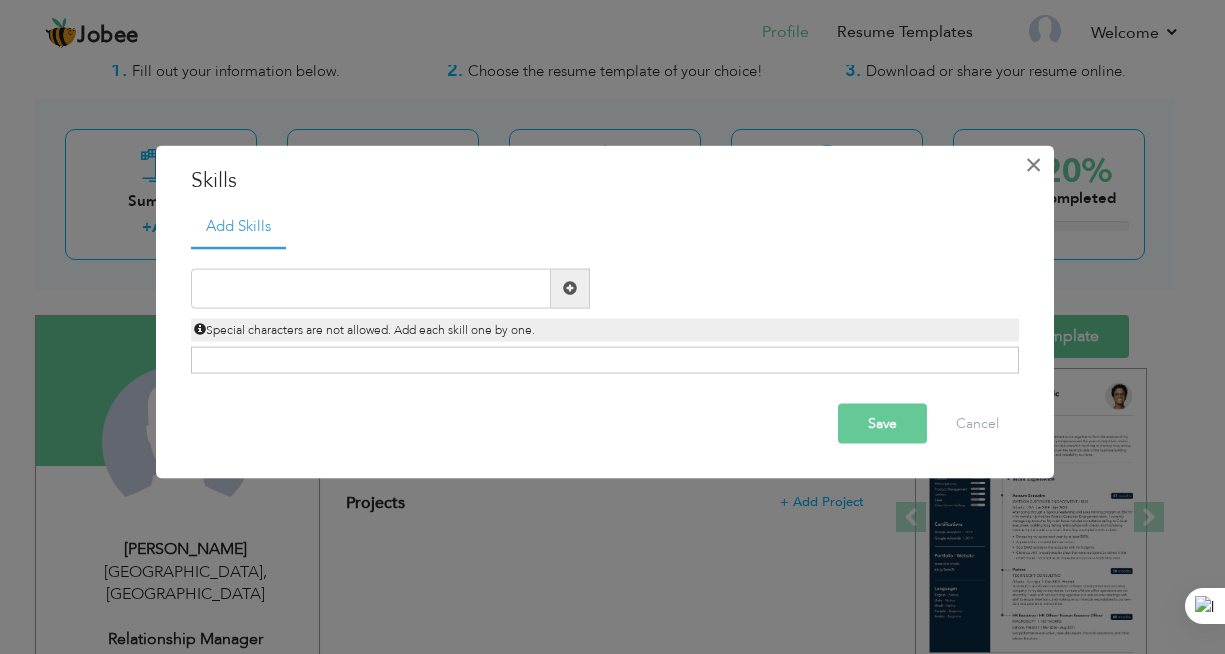 click on "×" at bounding box center [1033, 165] 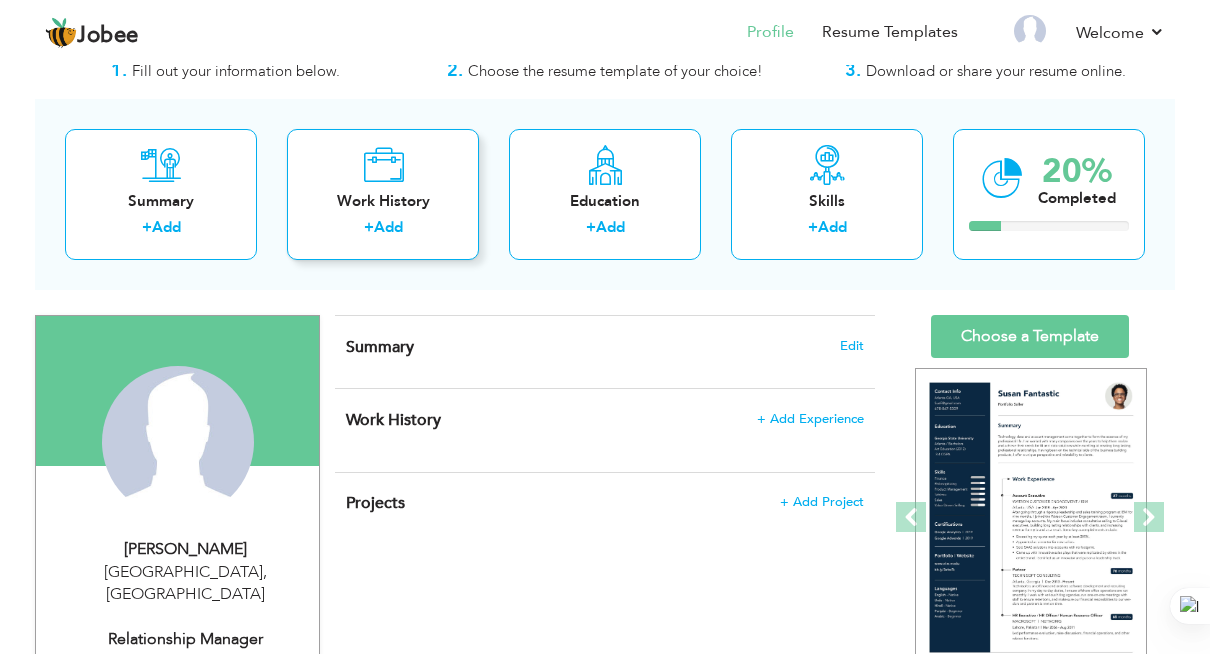 click on "Work History" at bounding box center [383, 201] 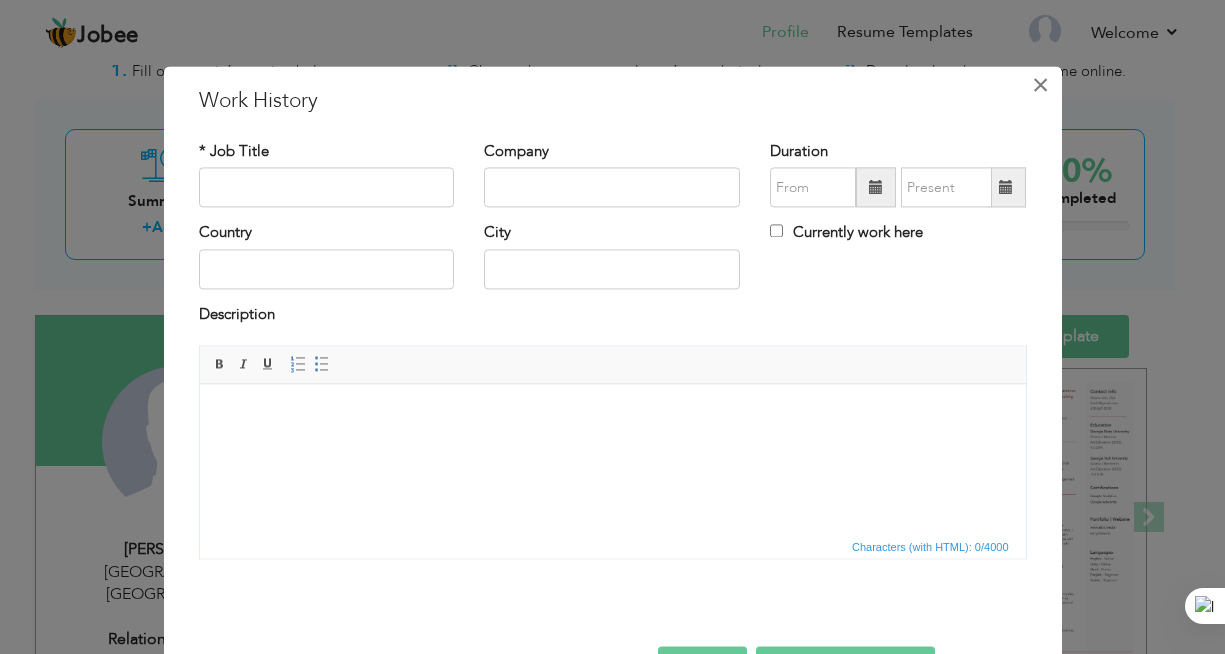 click on "×" at bounding box center (1040, 85) 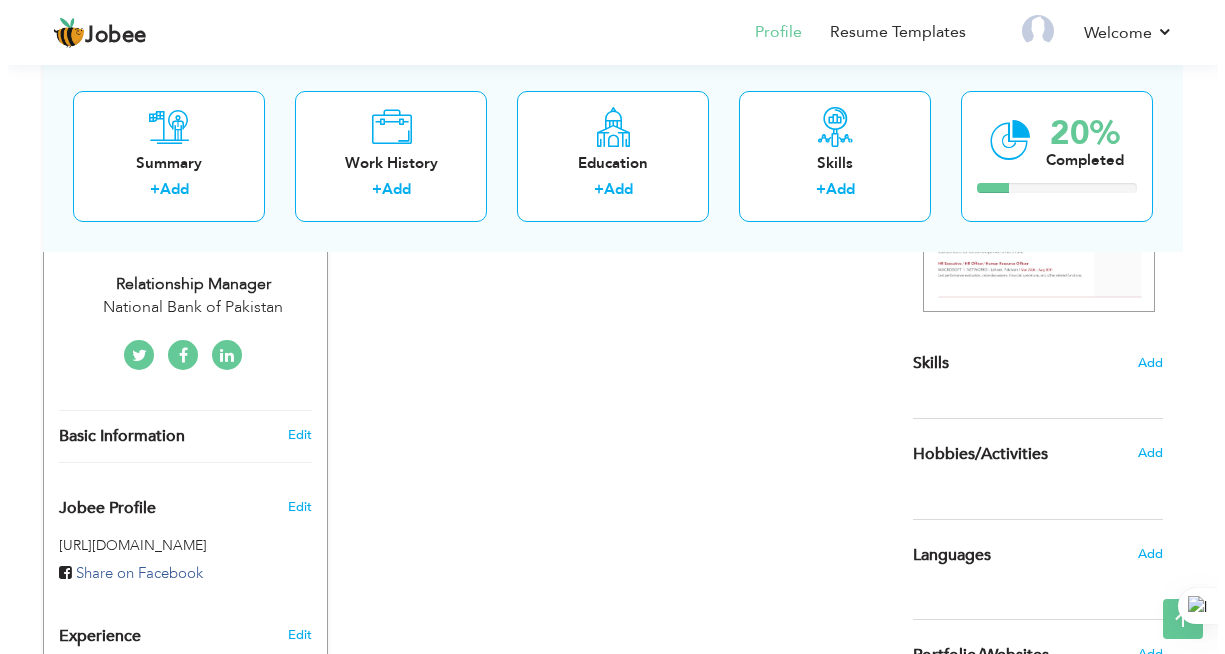 scroll, scrollTop: 462, scrollLeft: 0, axis: vertical 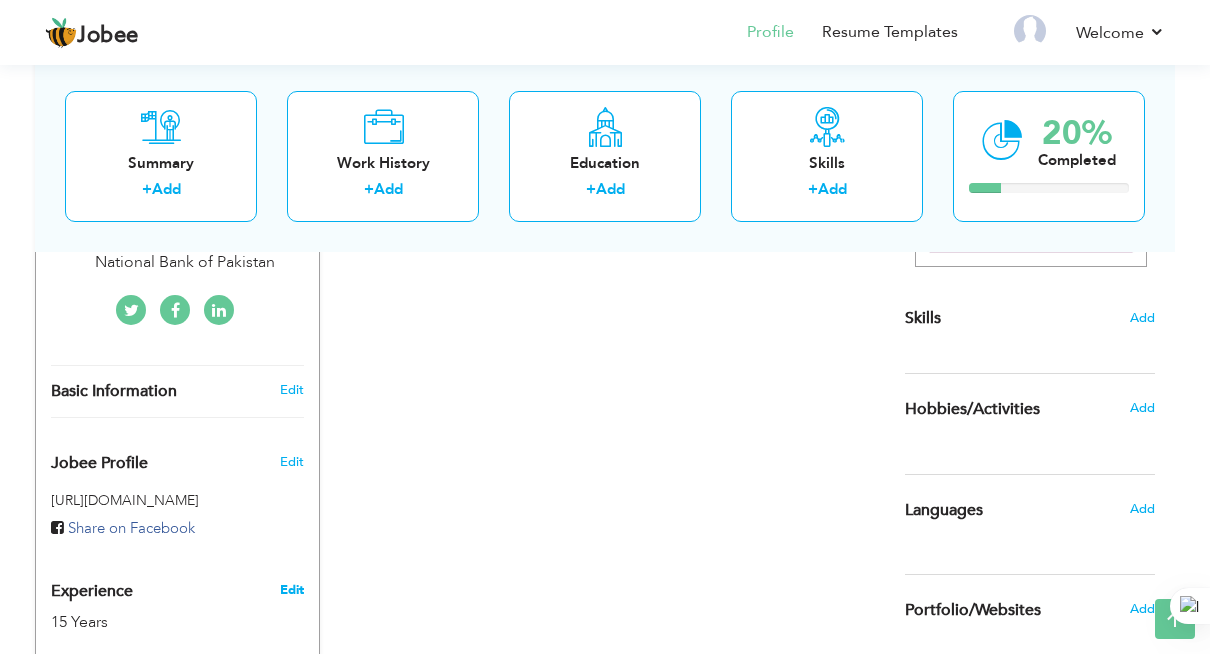 click on "Edit" at bounding box center [292, 590] 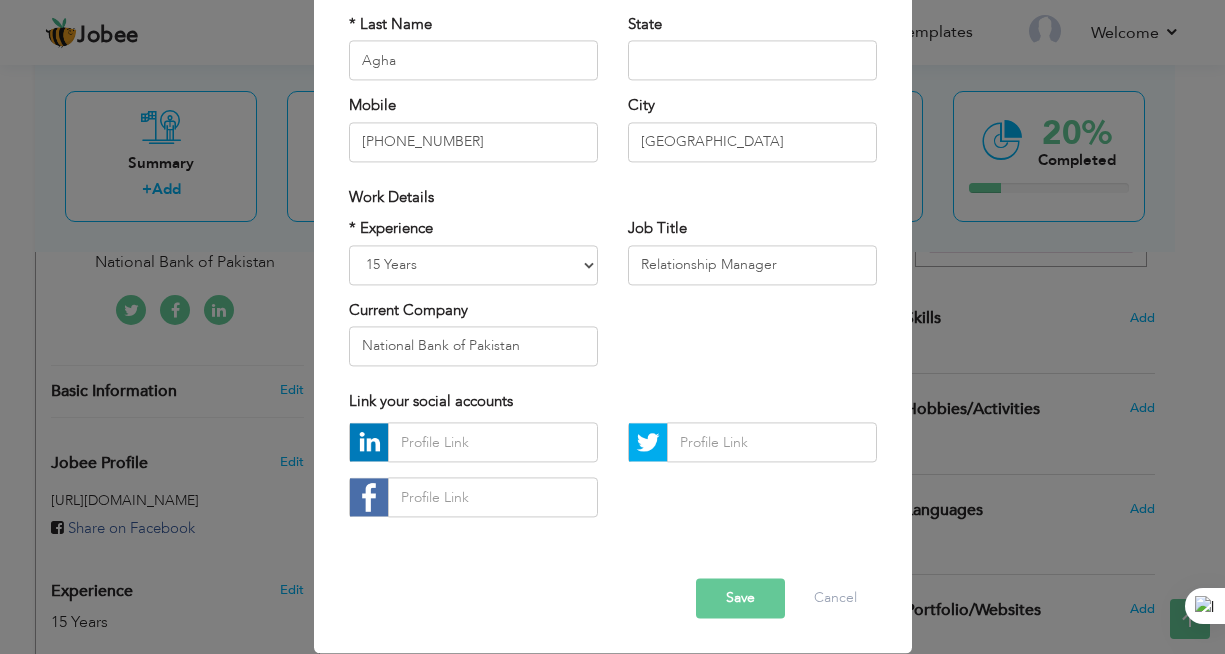 scroll, scrollTop: 0, scrollLeft: 0, axis: both 